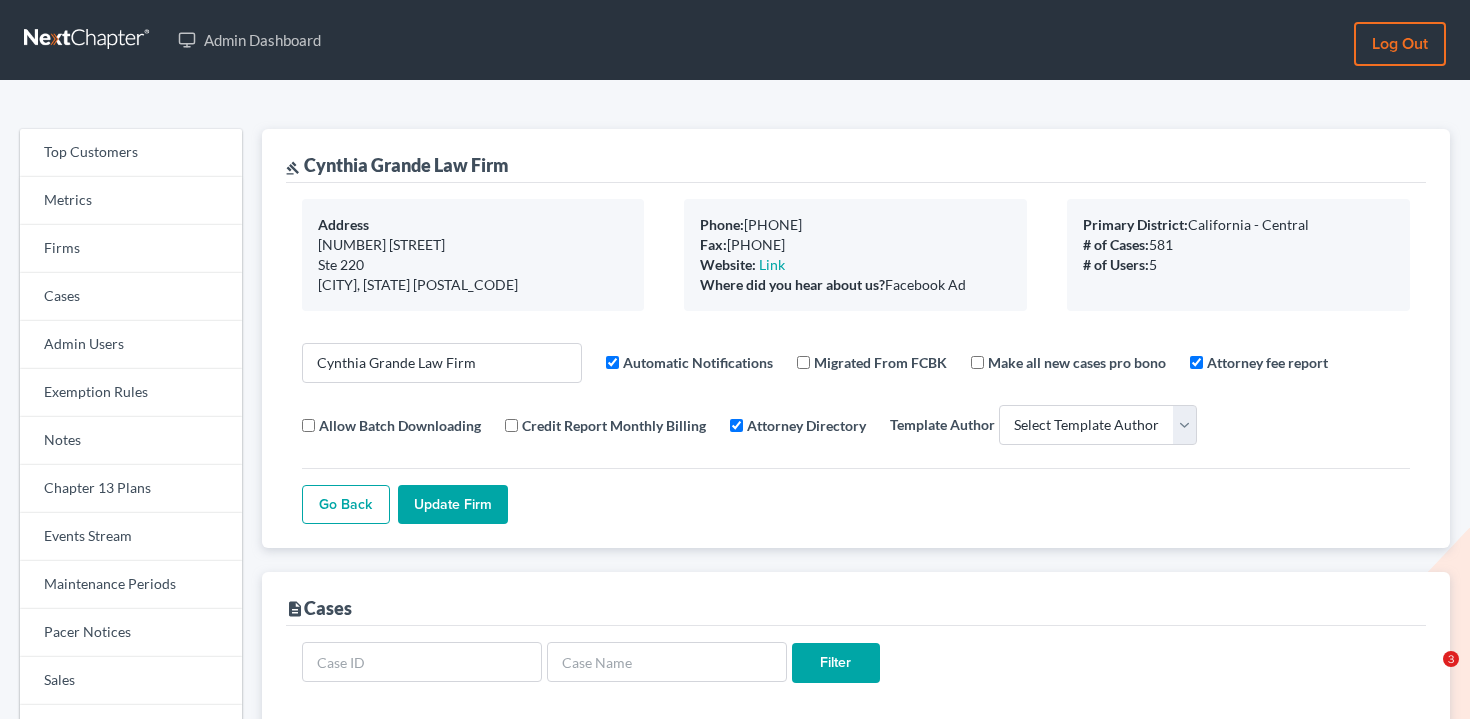 select 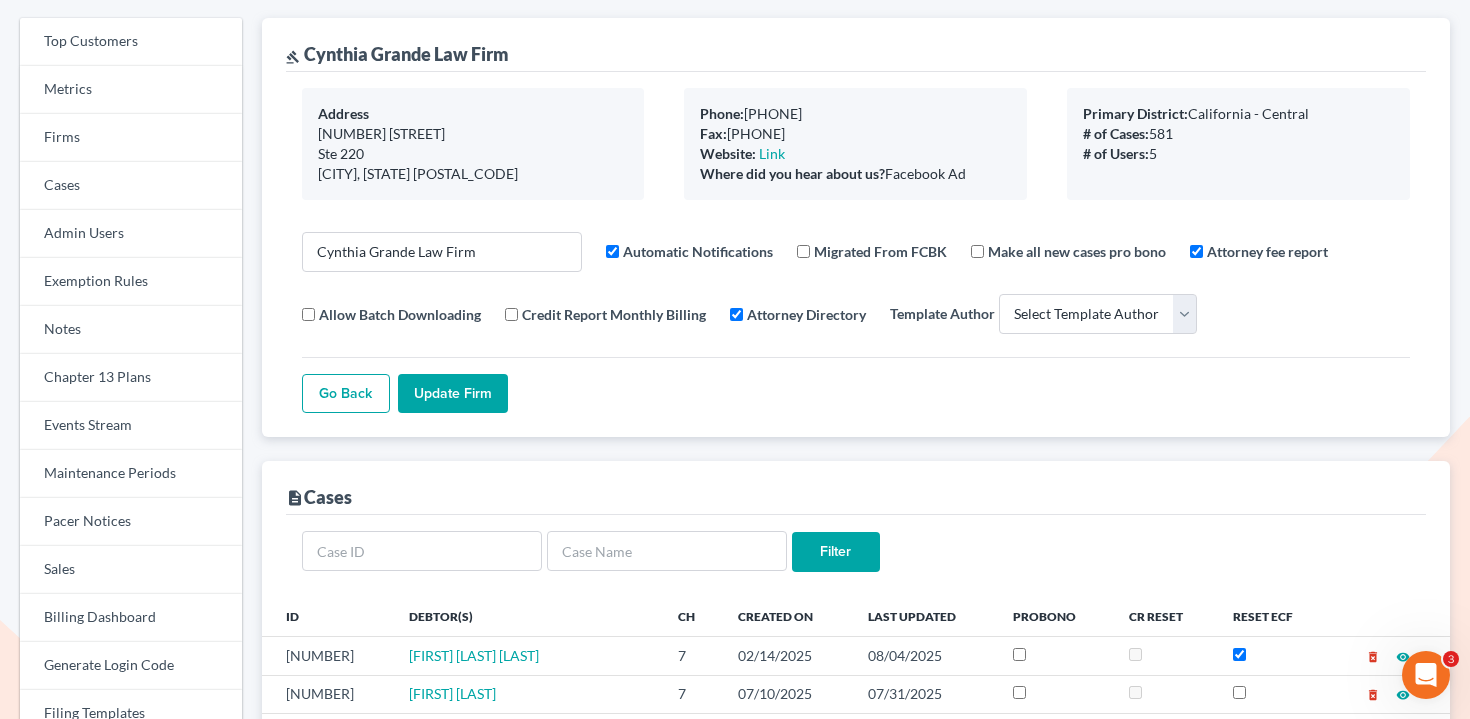 scroll, scrollTop: 0, scrollLeft: 0, axis: both 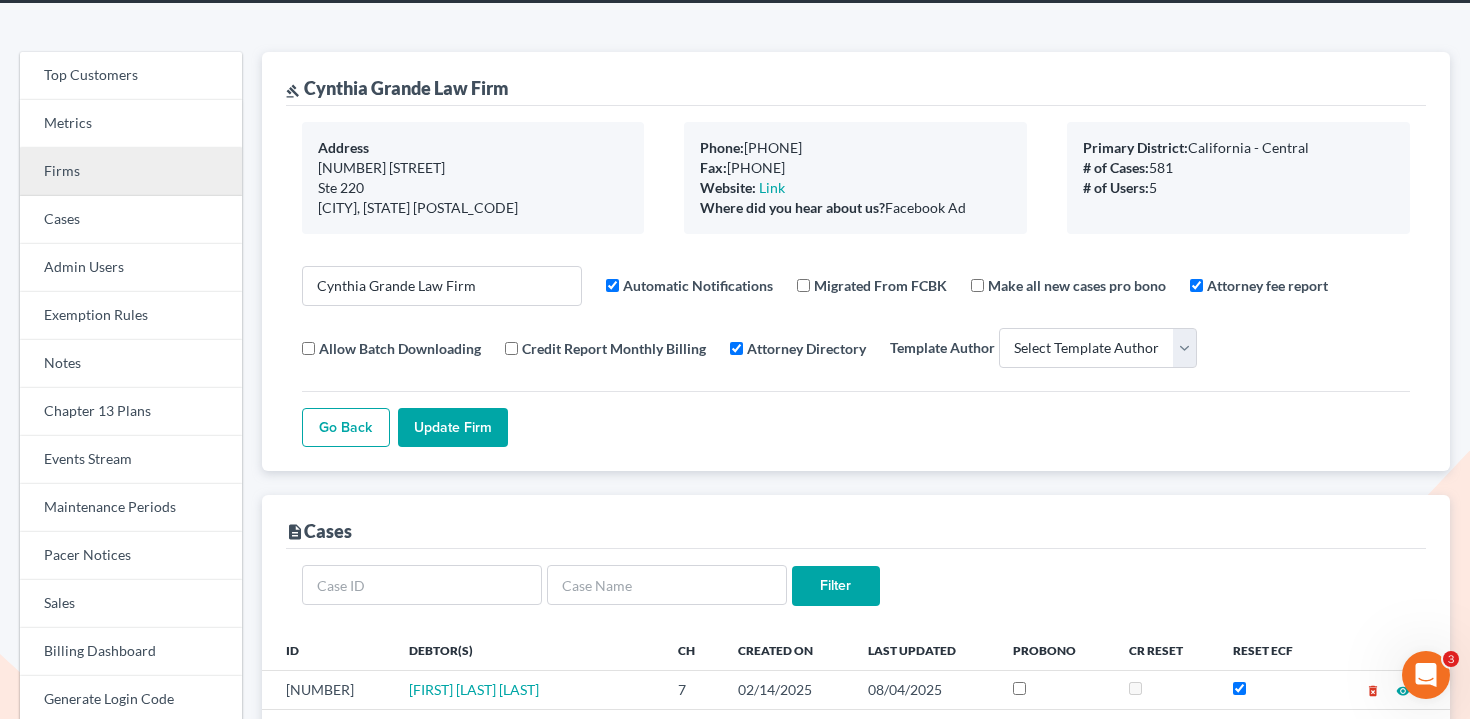click on "Firms" at bounding box center [131, 172] 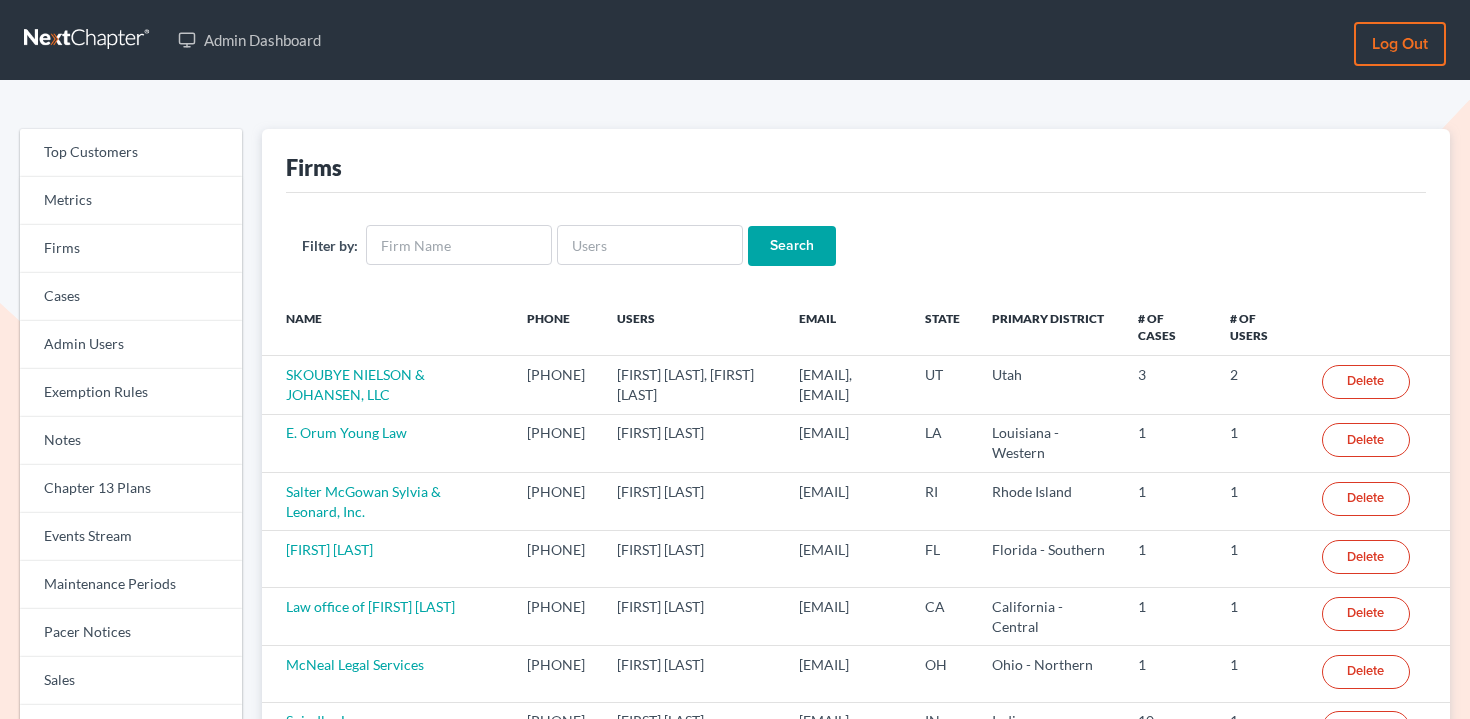 scroll, scrollTop: 0, scrollLeft: 0, axis: both 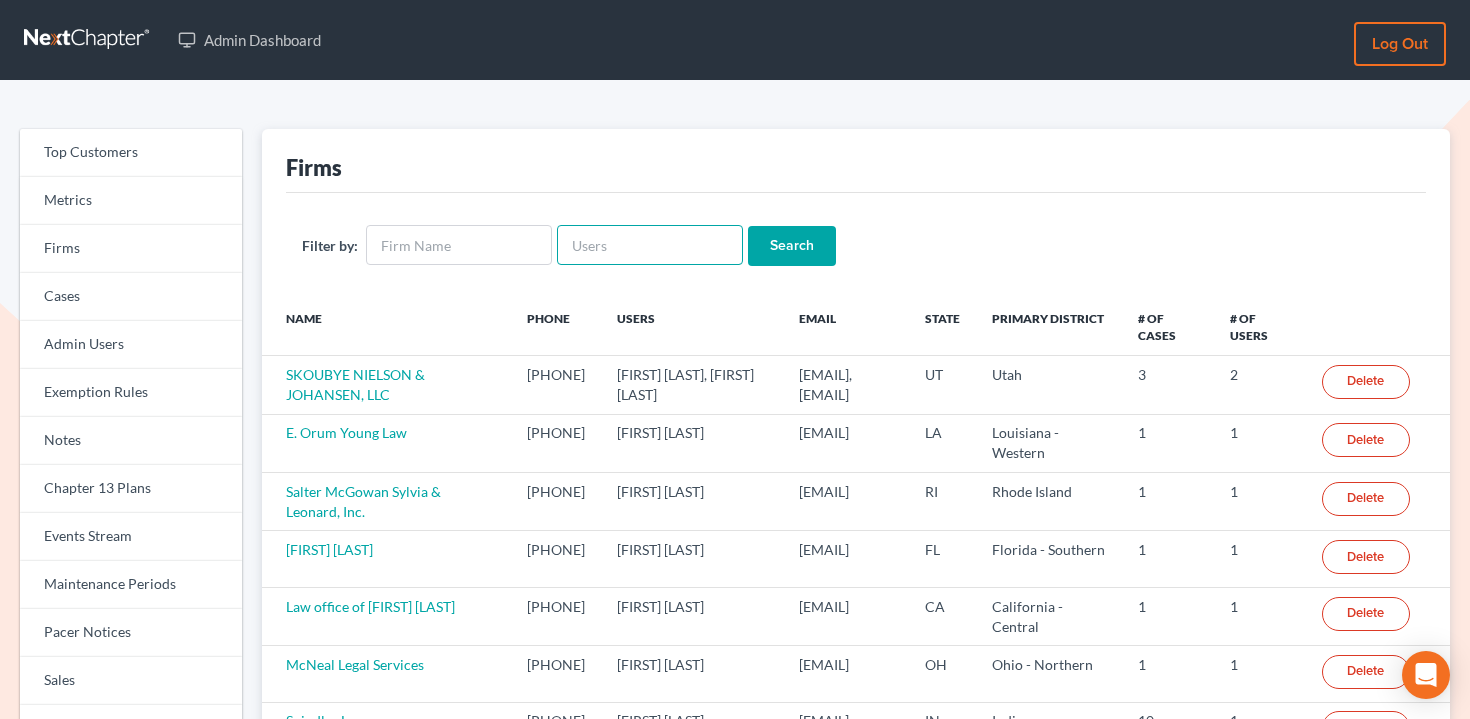 click at bounding box center (650, 245) 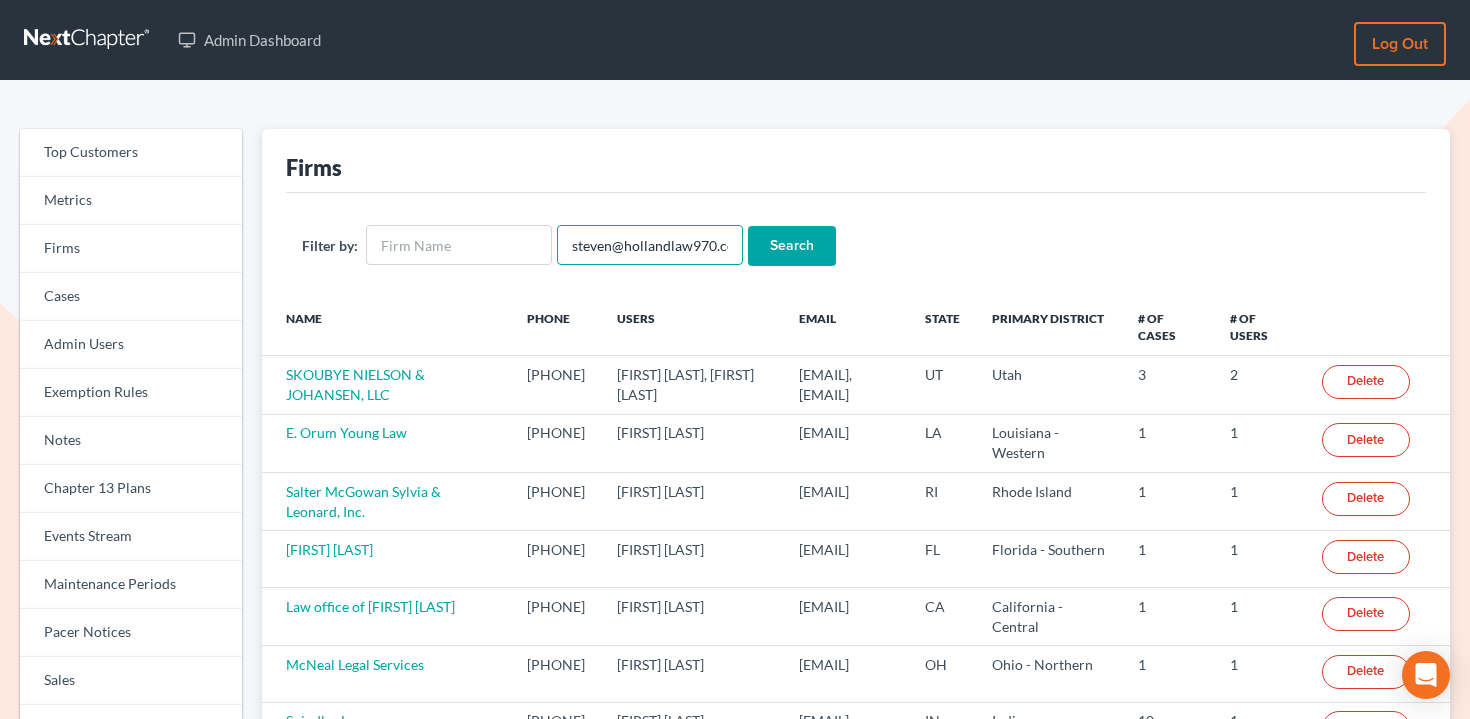 scroll, scrollTop: 0, scrollLeft: 23, axis: horizontal 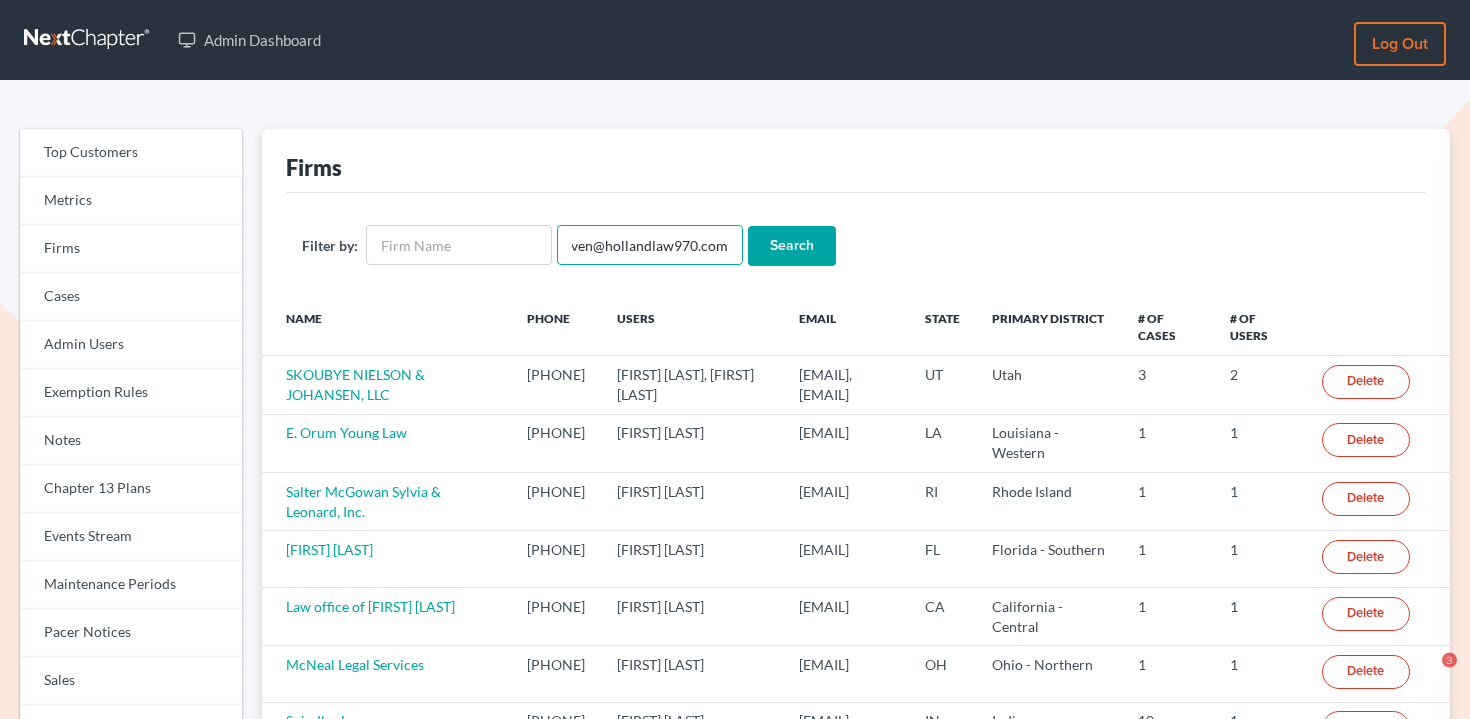 type on "steven@hollandlaw970.com" 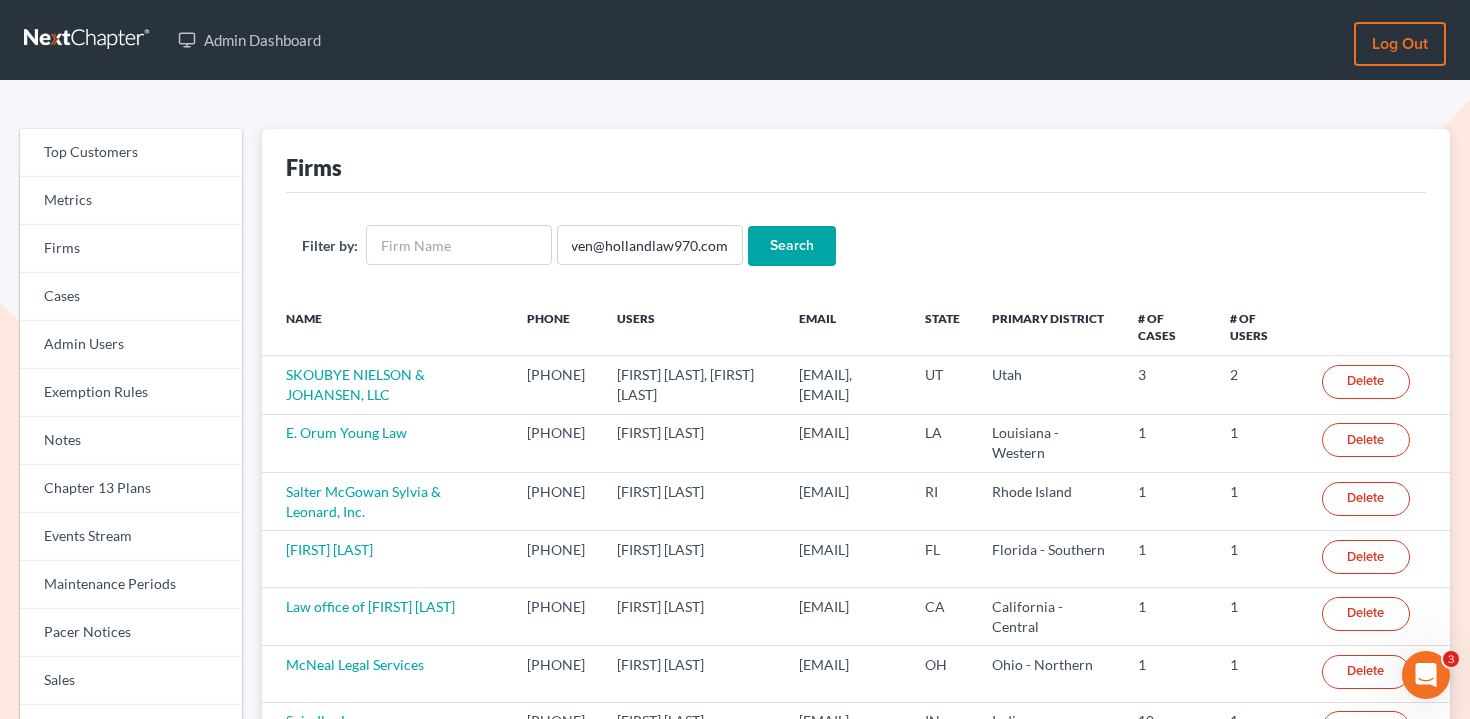 scroll, scrollTop: 0, scrollLeft: 0, axis: both 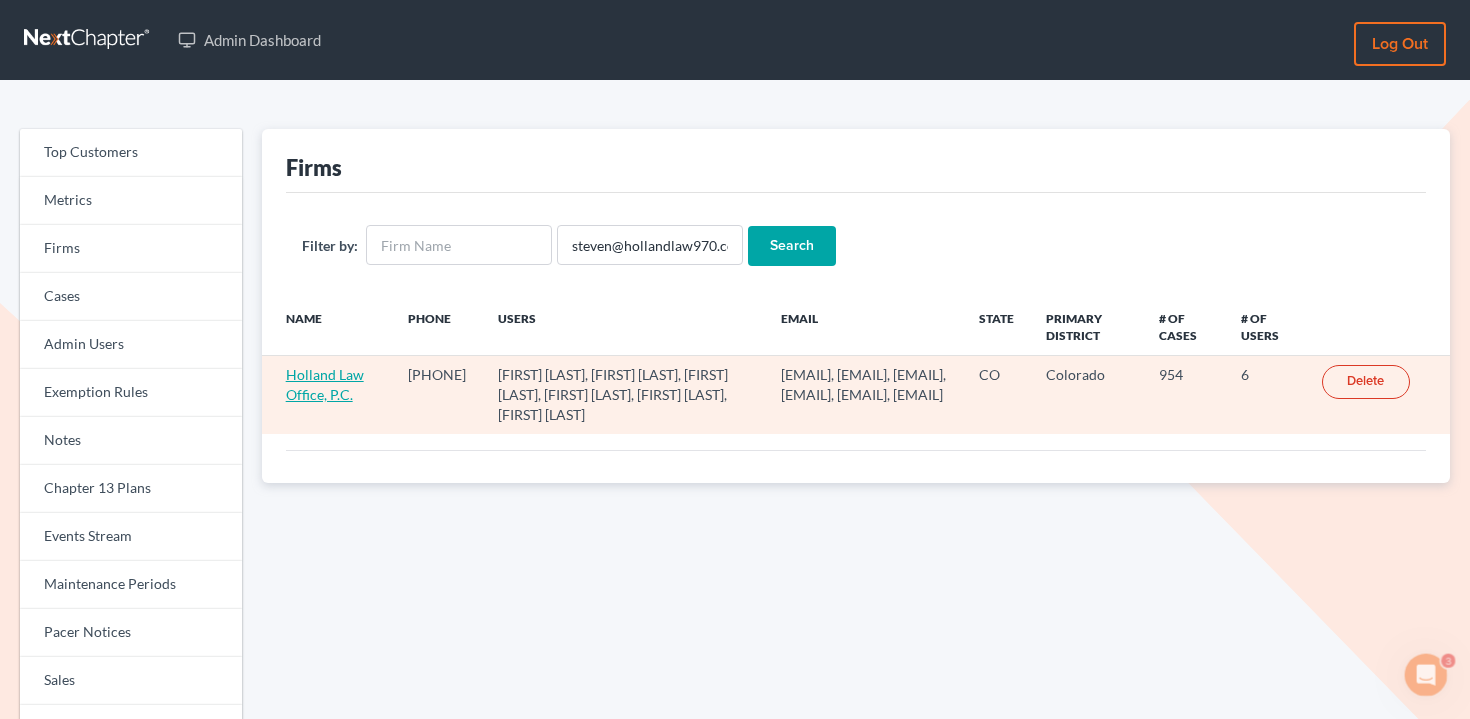 click on "Holland Law Office, P.C." at bounding box center (325, 384) 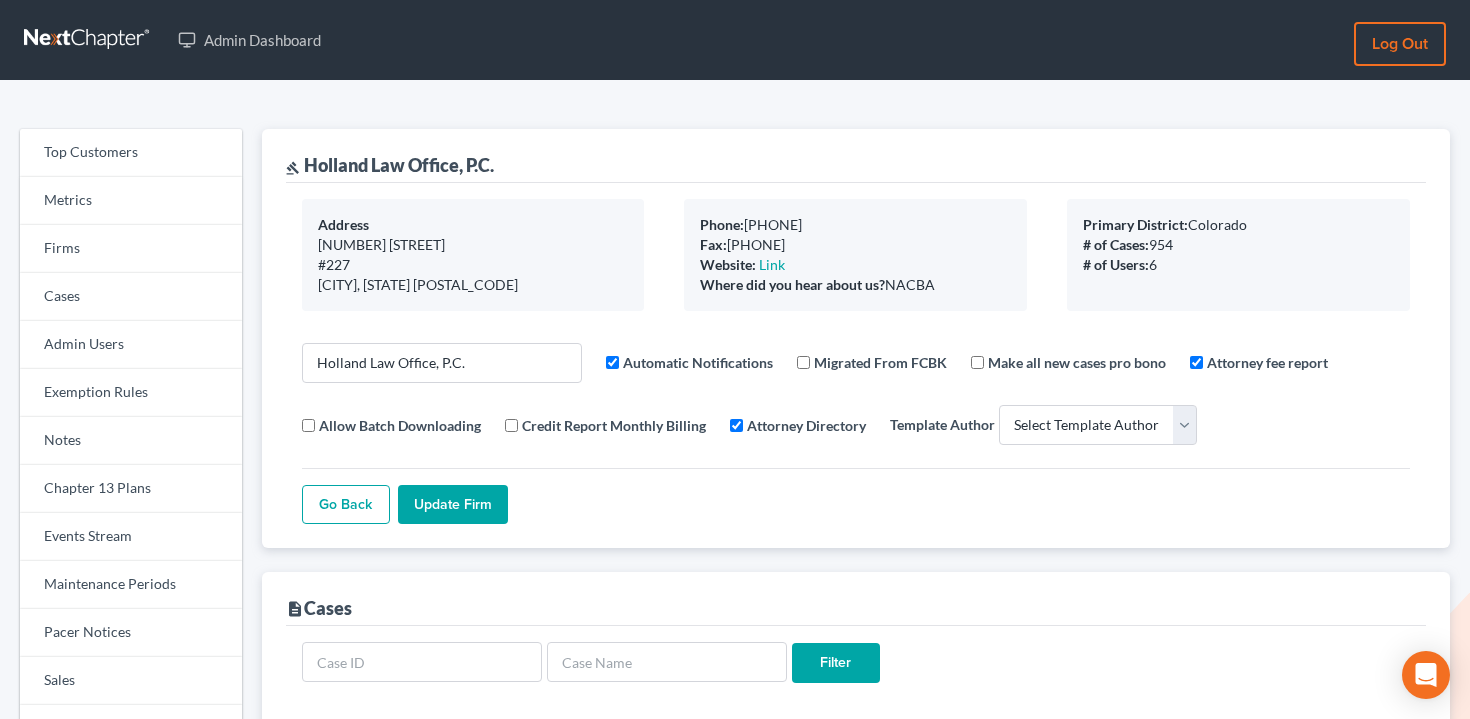 select 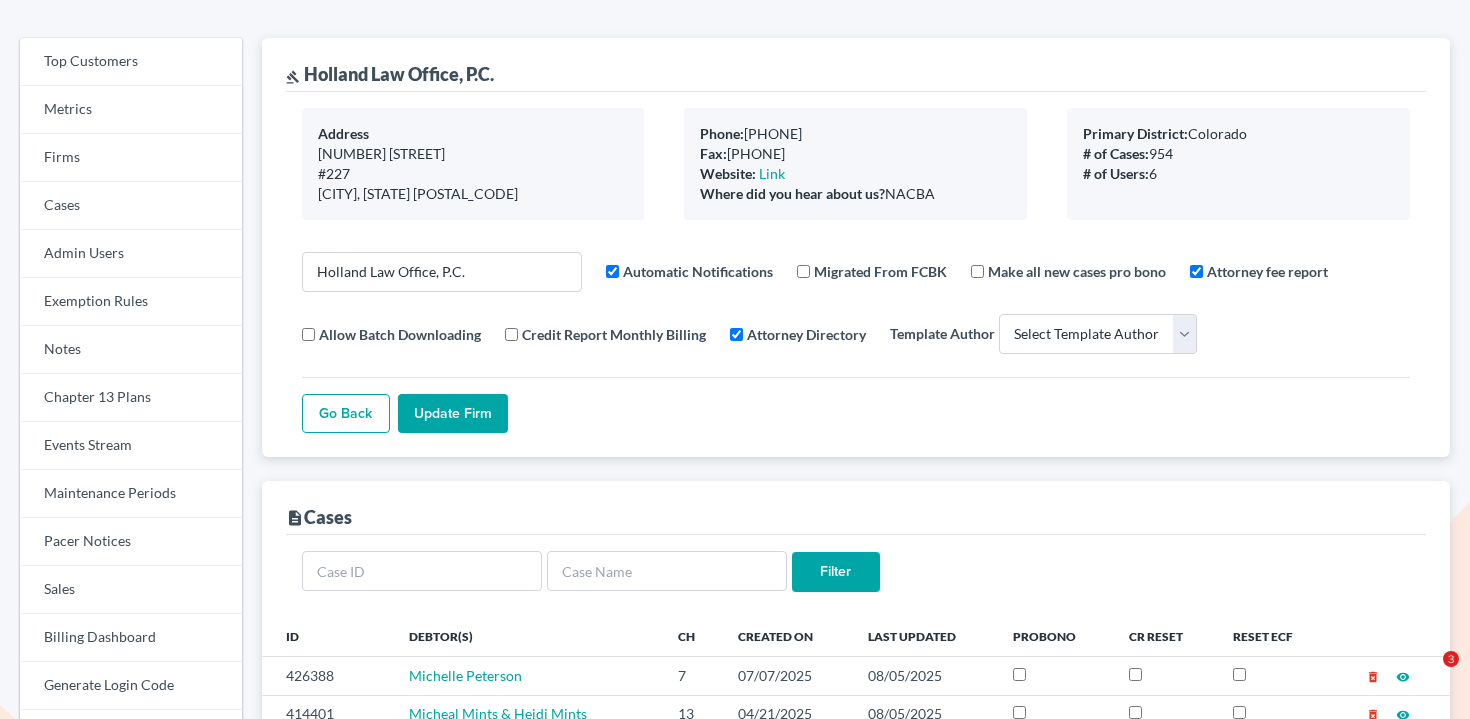 scroll, scrollTop: 217, scrollLeft: 0, axis: vertical 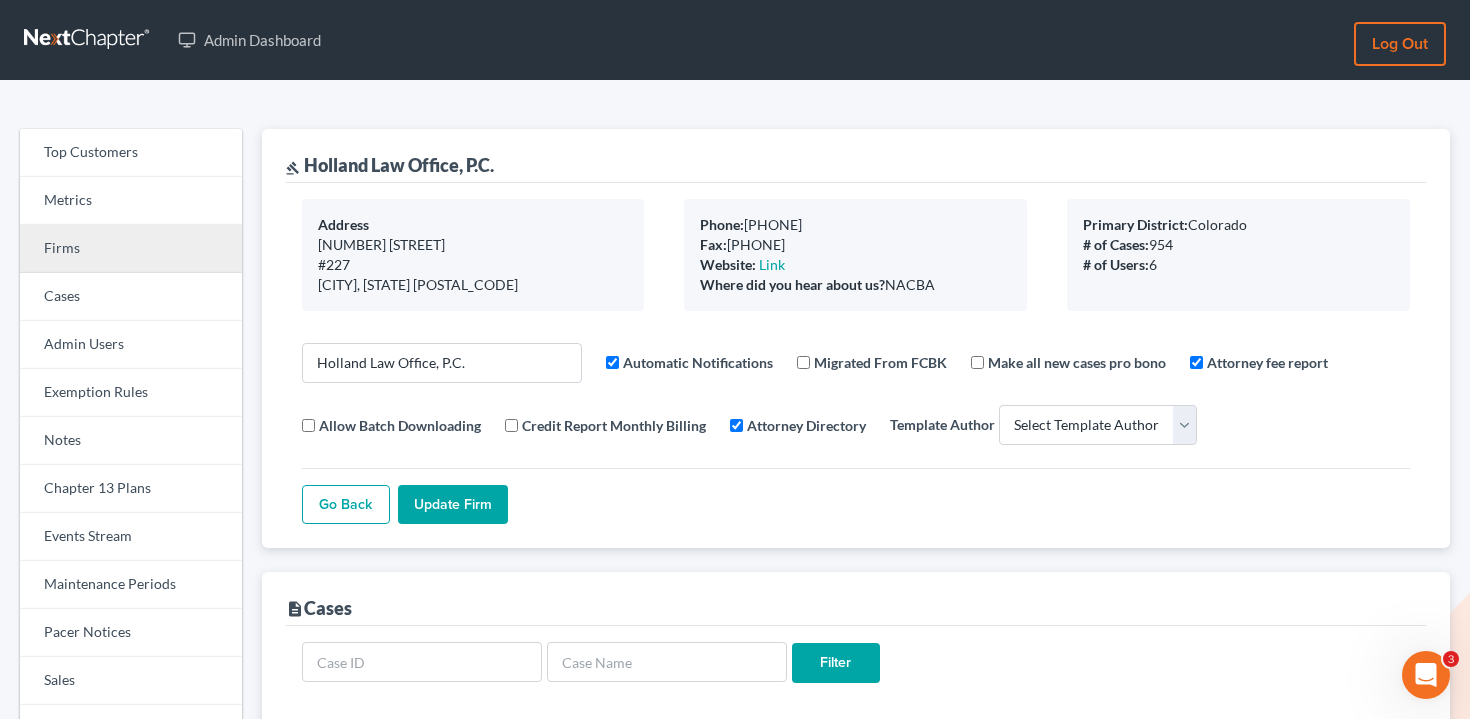 click on "Firms" at bounding box center (131, 249) 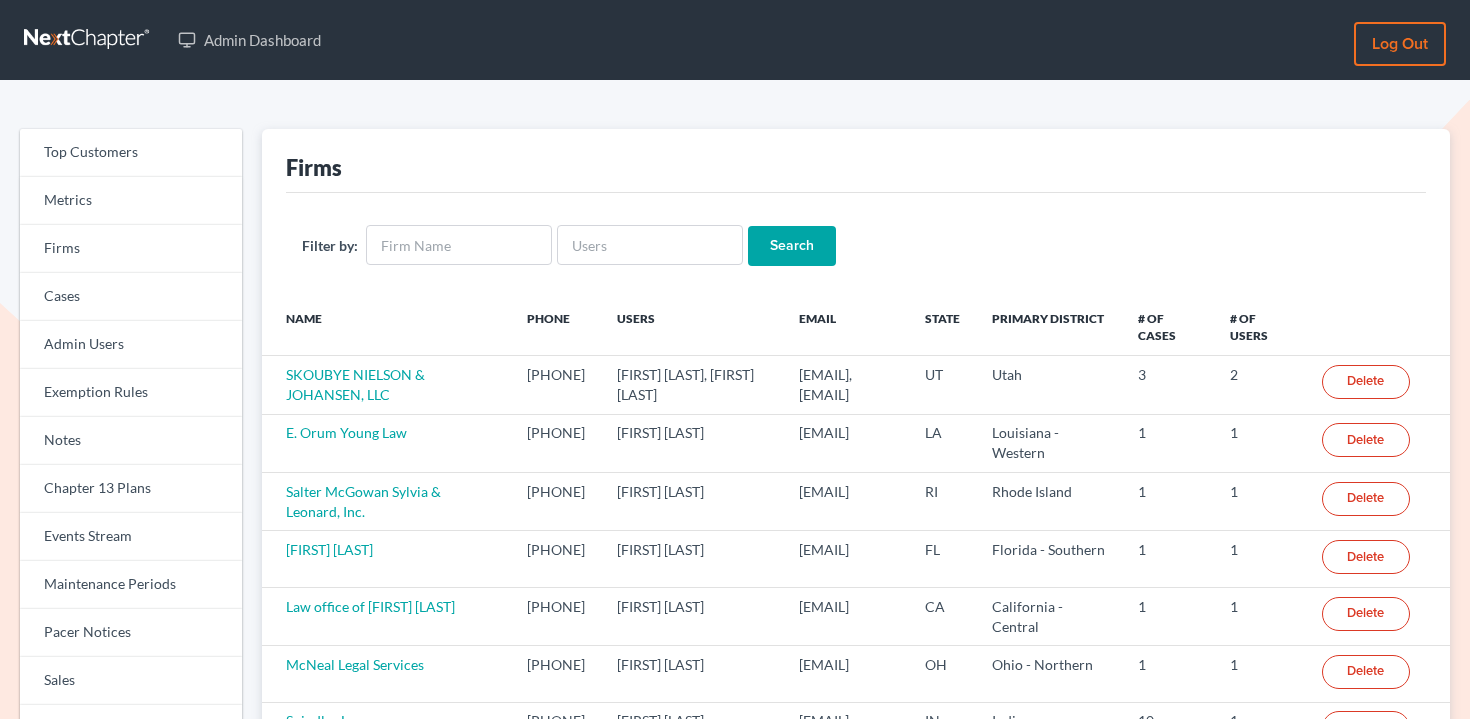 scroll, scrollTop: 0, scrollLeft: 0, axis: both 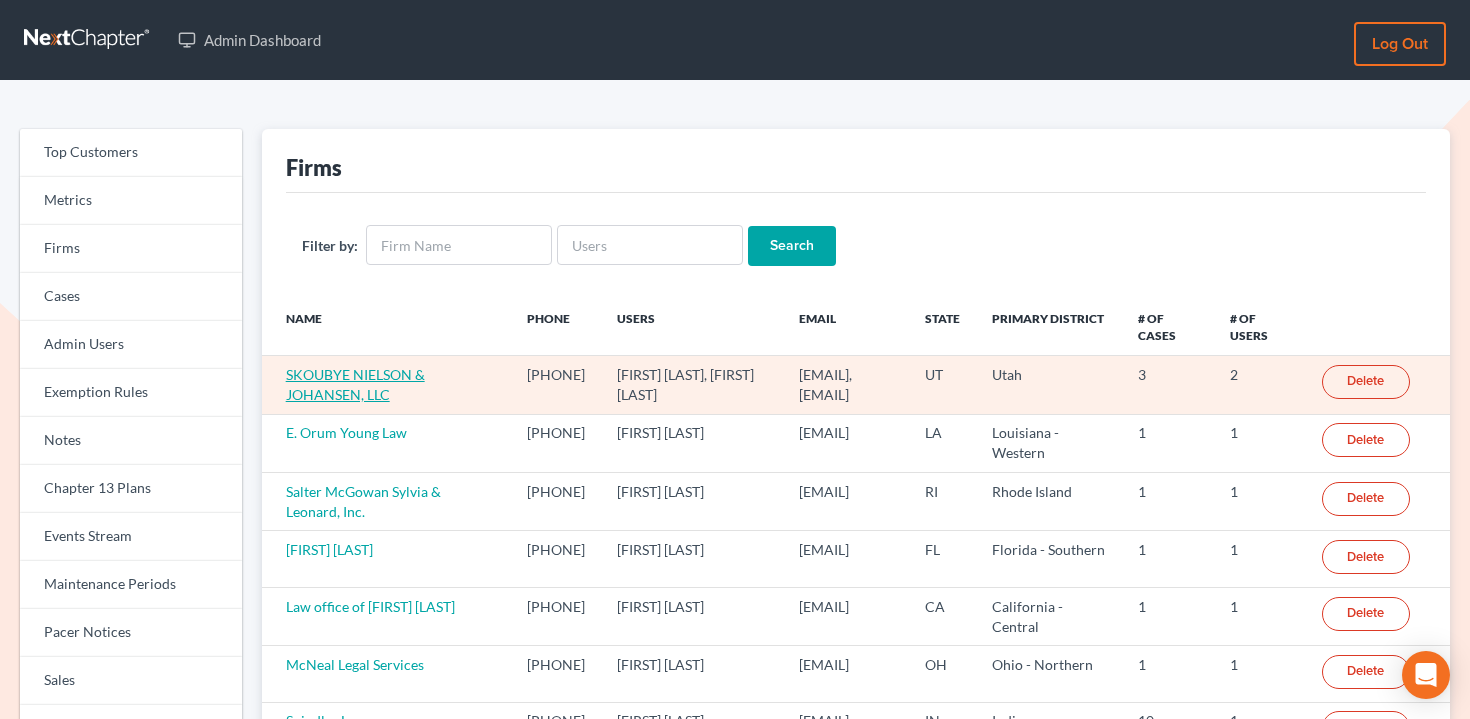 click on "SKOUBYE NIELSON & JOHANSEN, LLC" at bounding box center (355, 384) 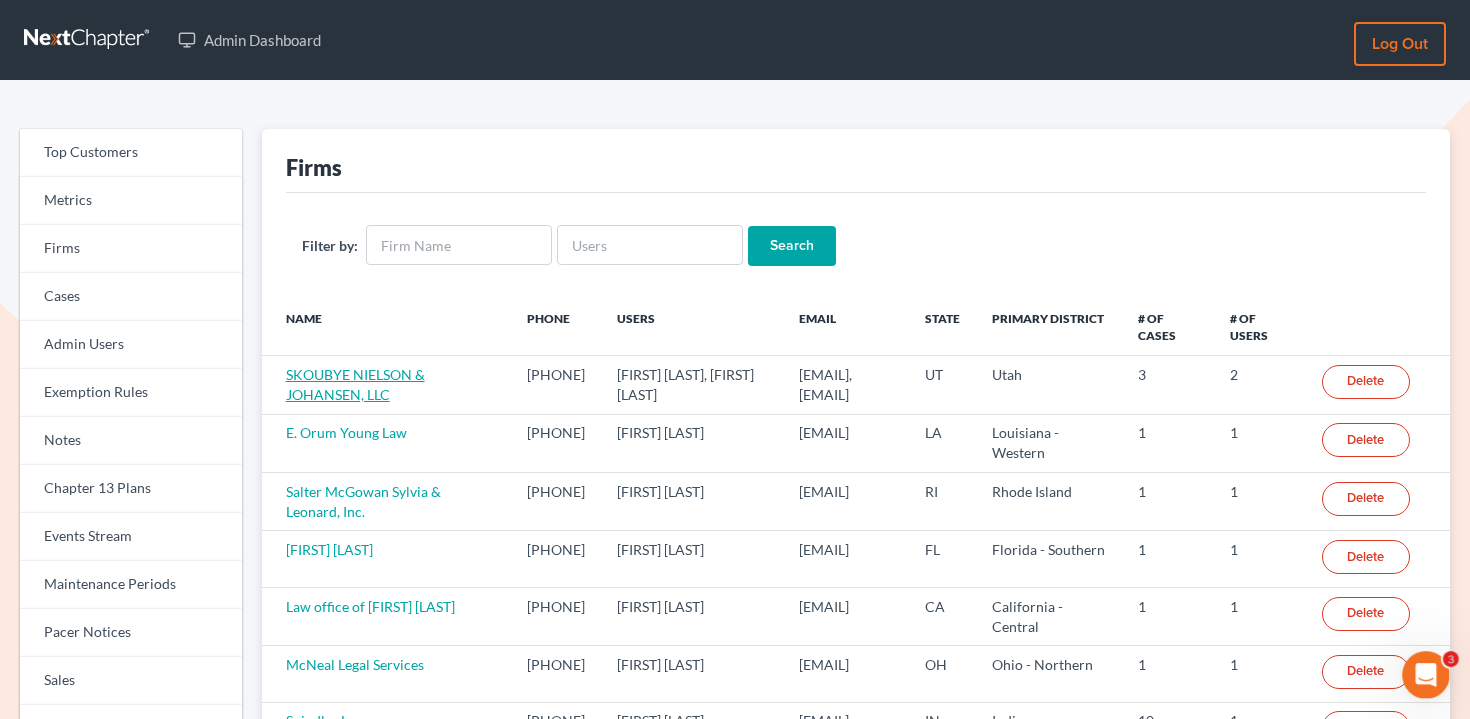 scroll, scrollTop: 0, scrollLeft: 0, axis: both 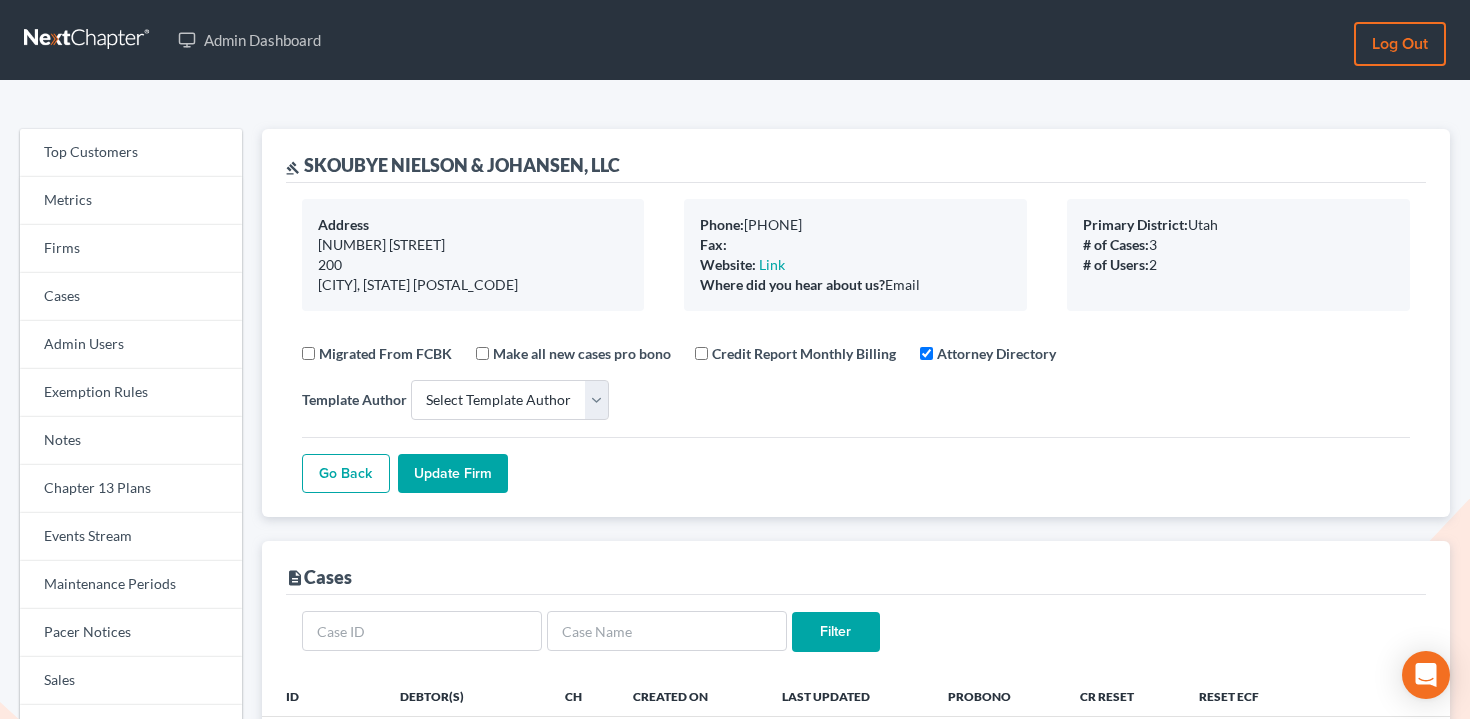 select 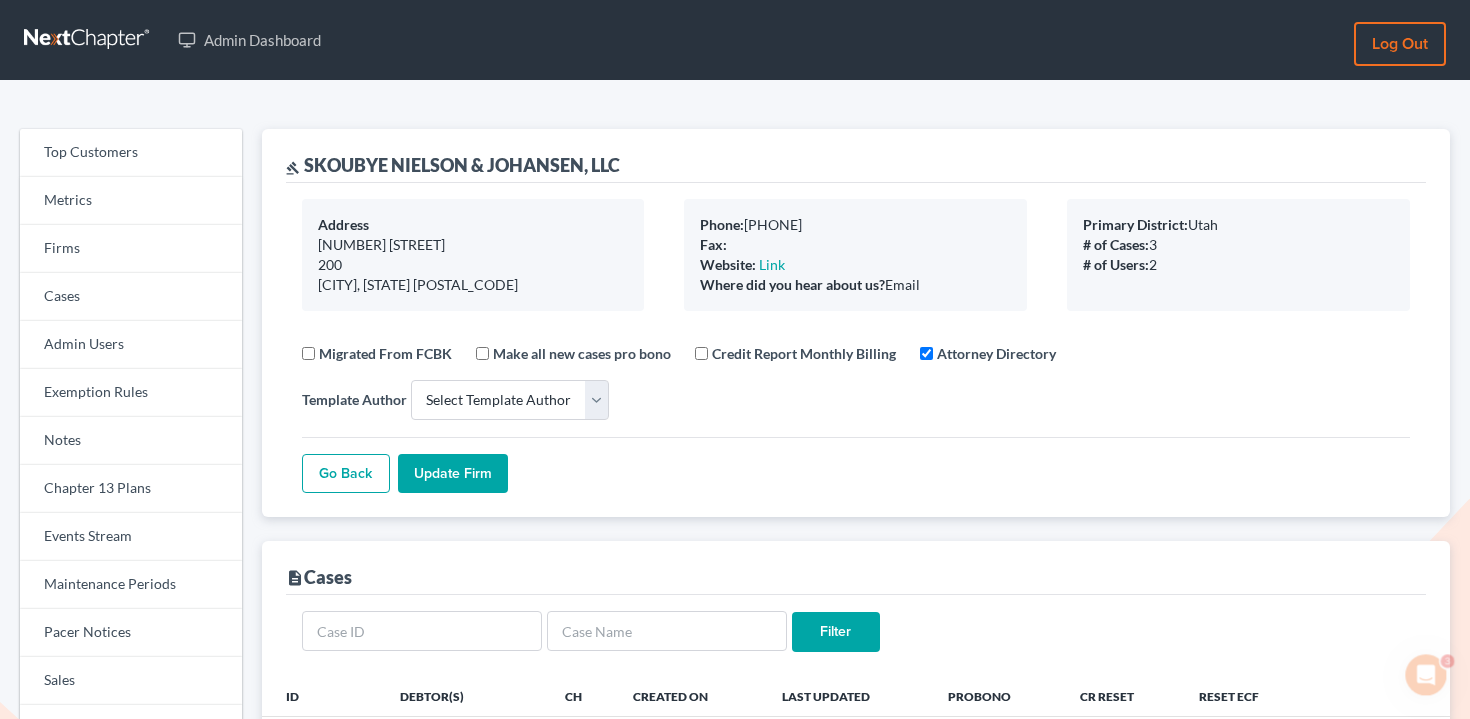 scroll, scrollTop: 0, scrollLeft: 0, axis: both 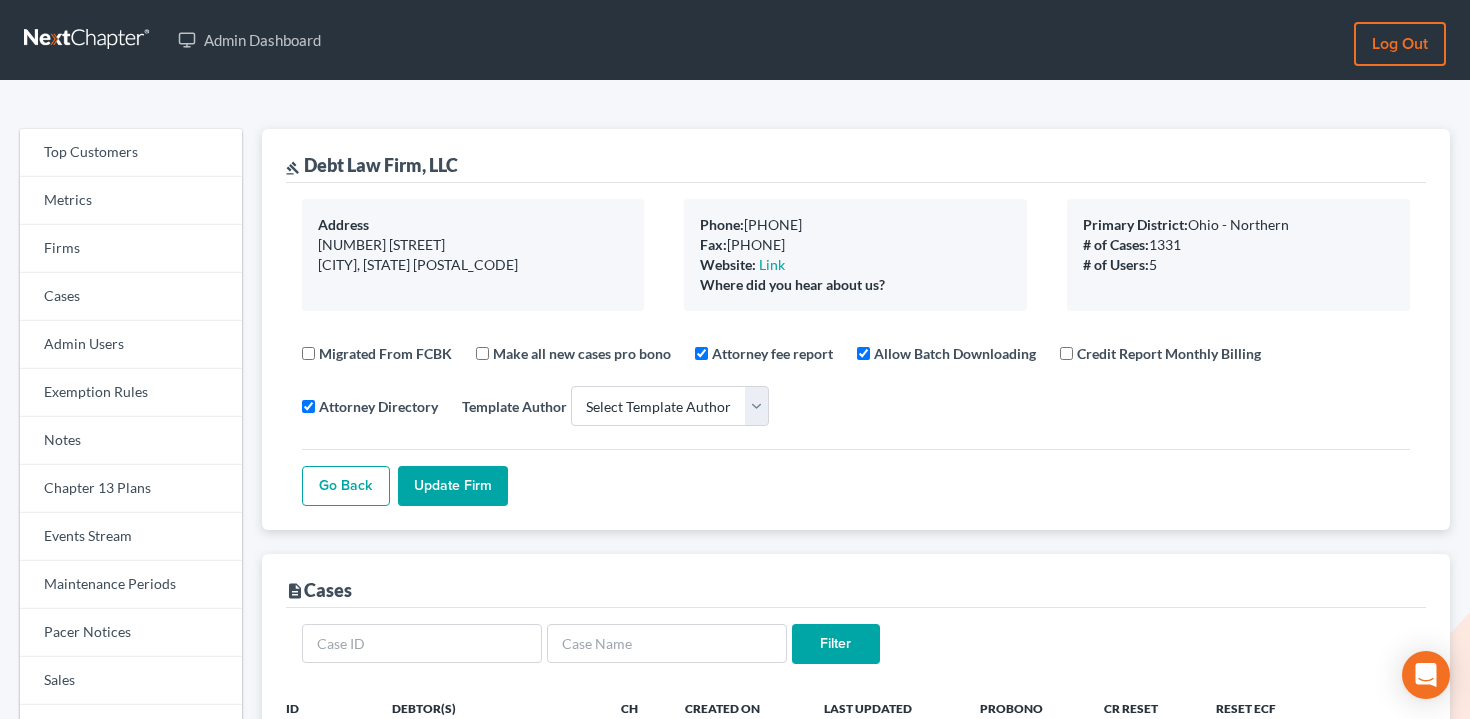 select 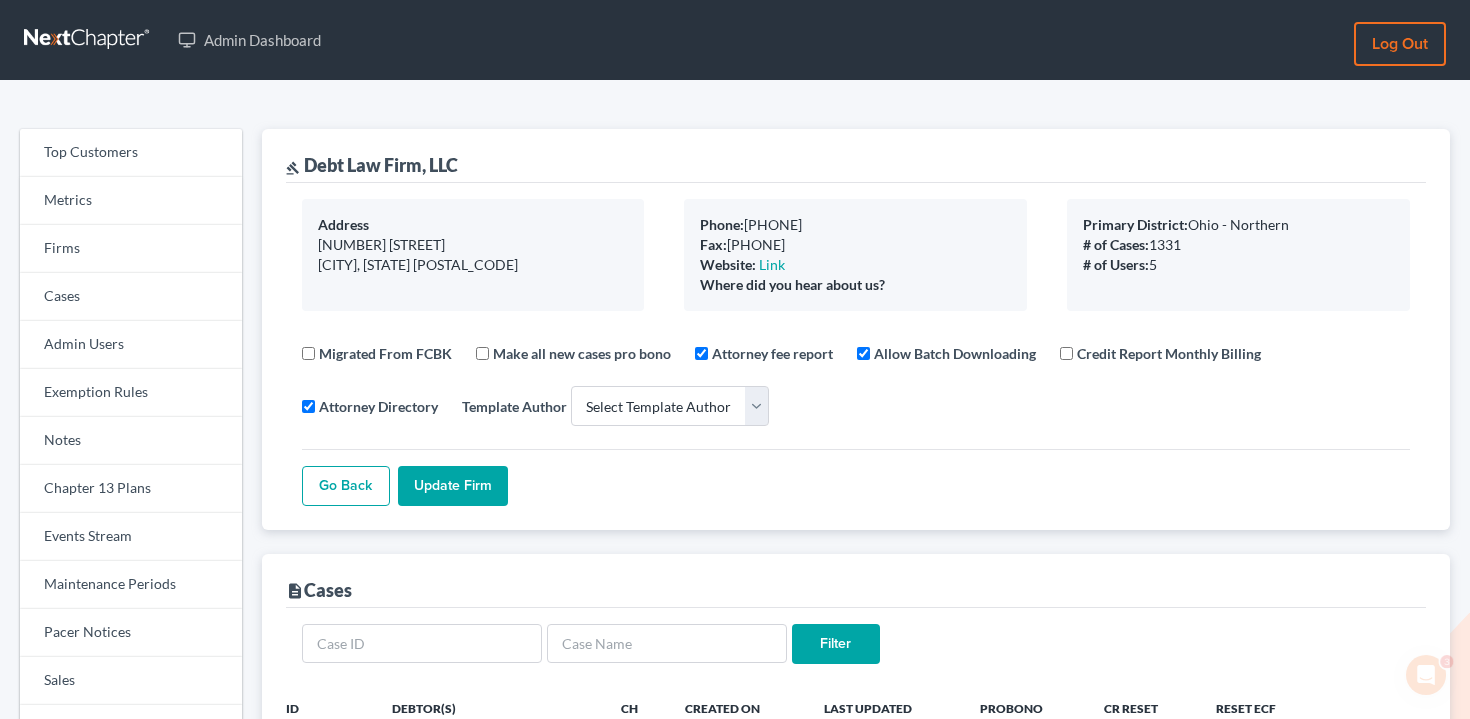 scroll, scrollTop: 0, scrollLeft: 0, axis: both 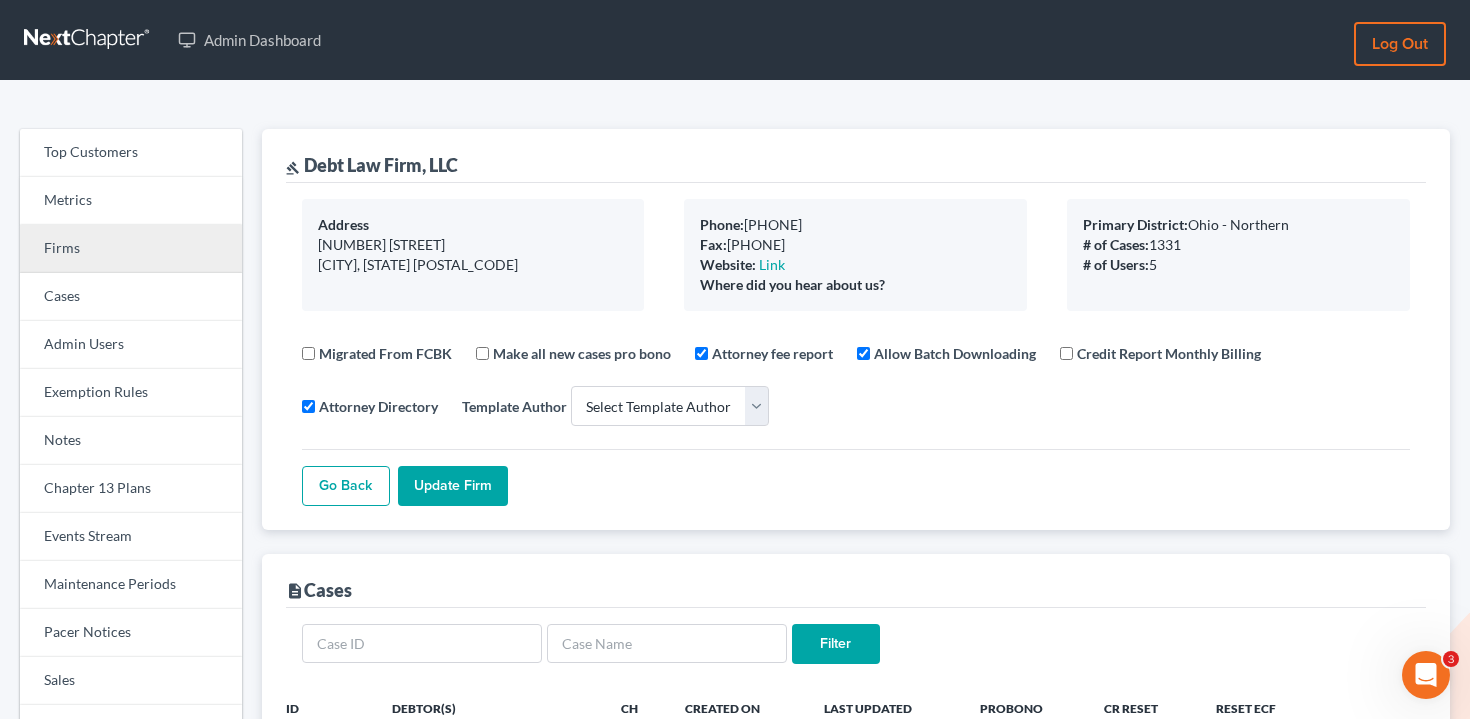 click on "Firms" at bounding box center [131, 249] 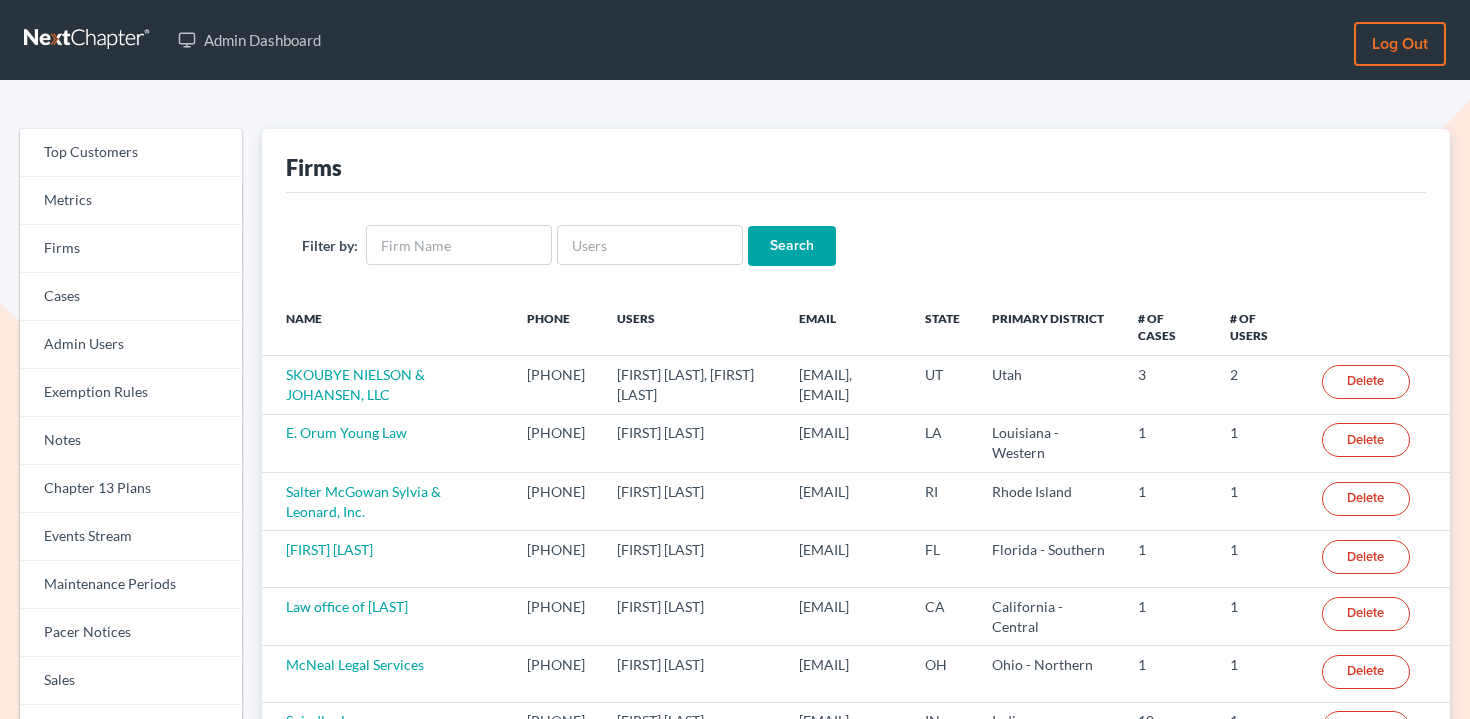 scroll, scrollTop: 0, scrollLeft: 0, axis: both 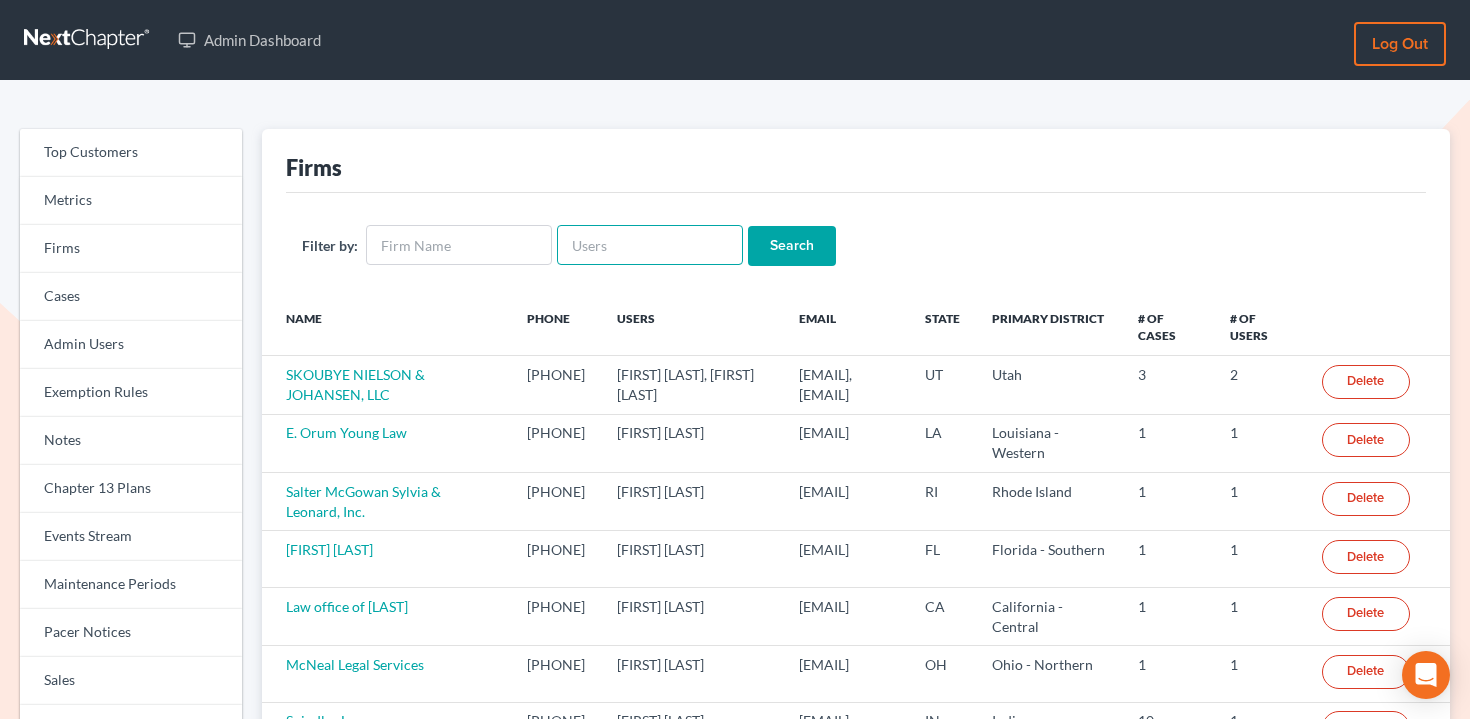 click at bounding box center (650, 245) 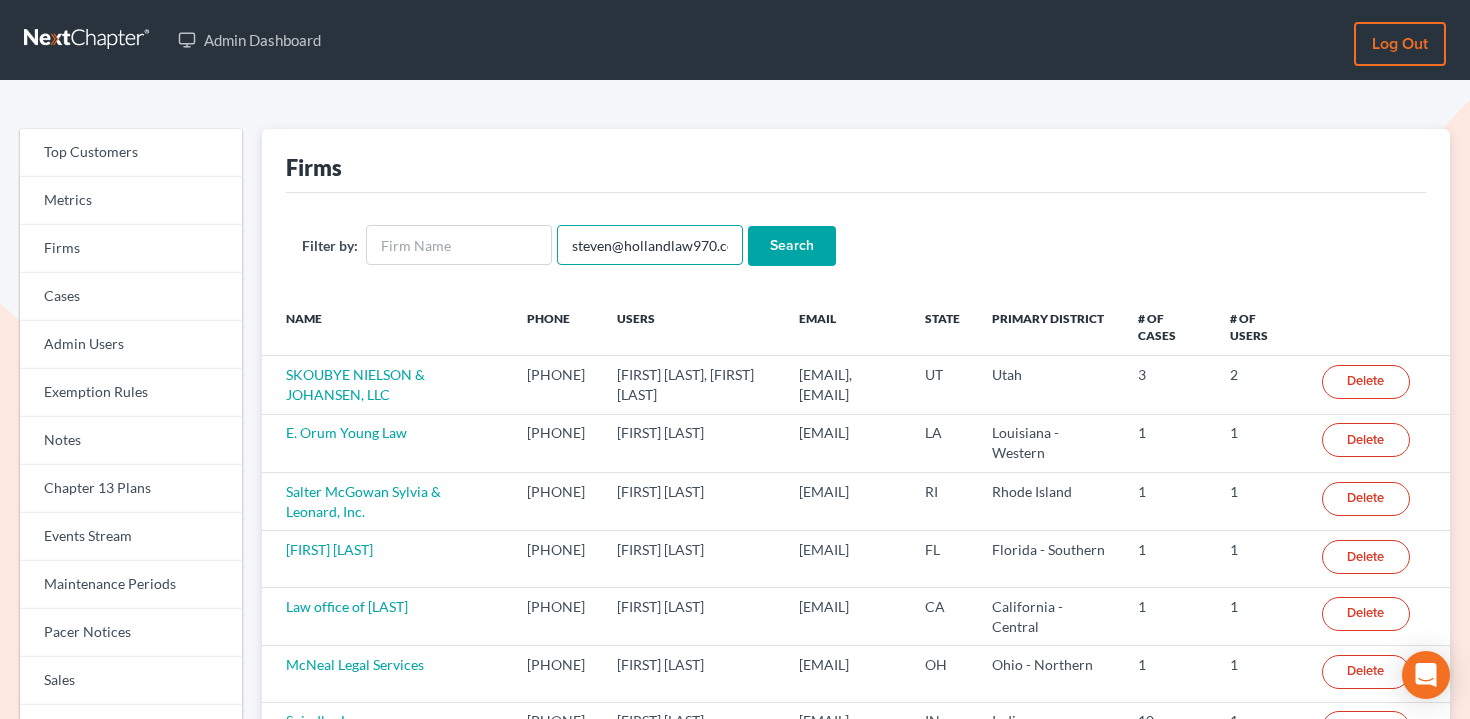 scroll, scrollTop: 0, scrollLeft: 23, axis: horizontal 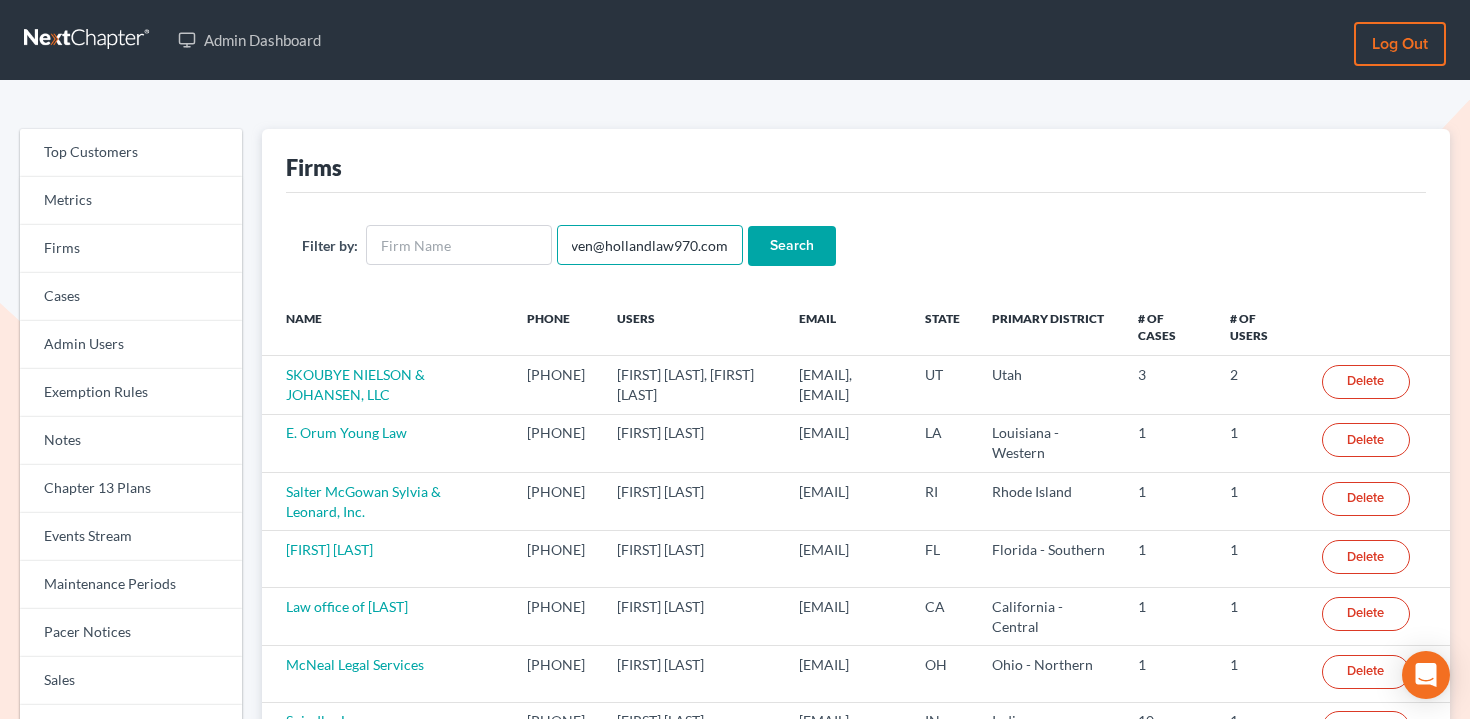 type on "steven@hollandlaw970.com" 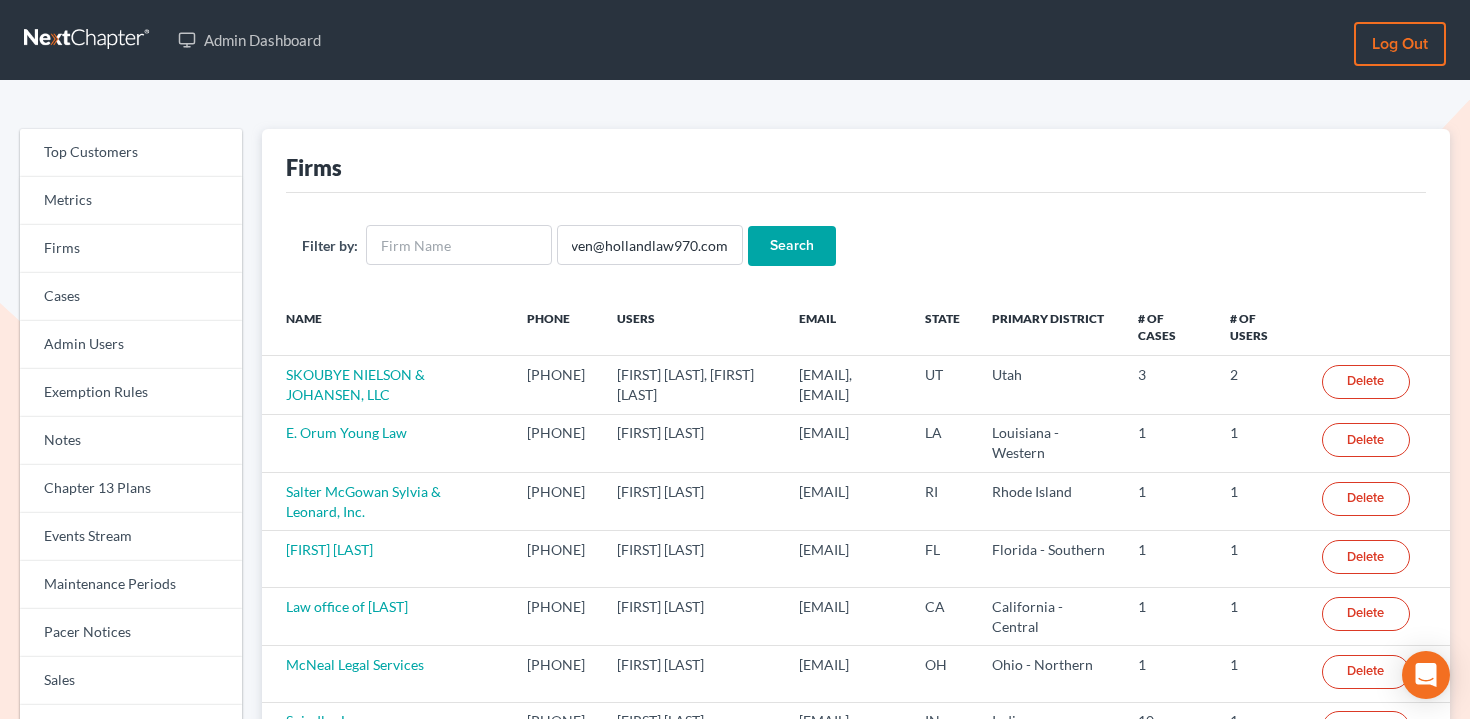 click on "Search" at bounding box center (792, 246) 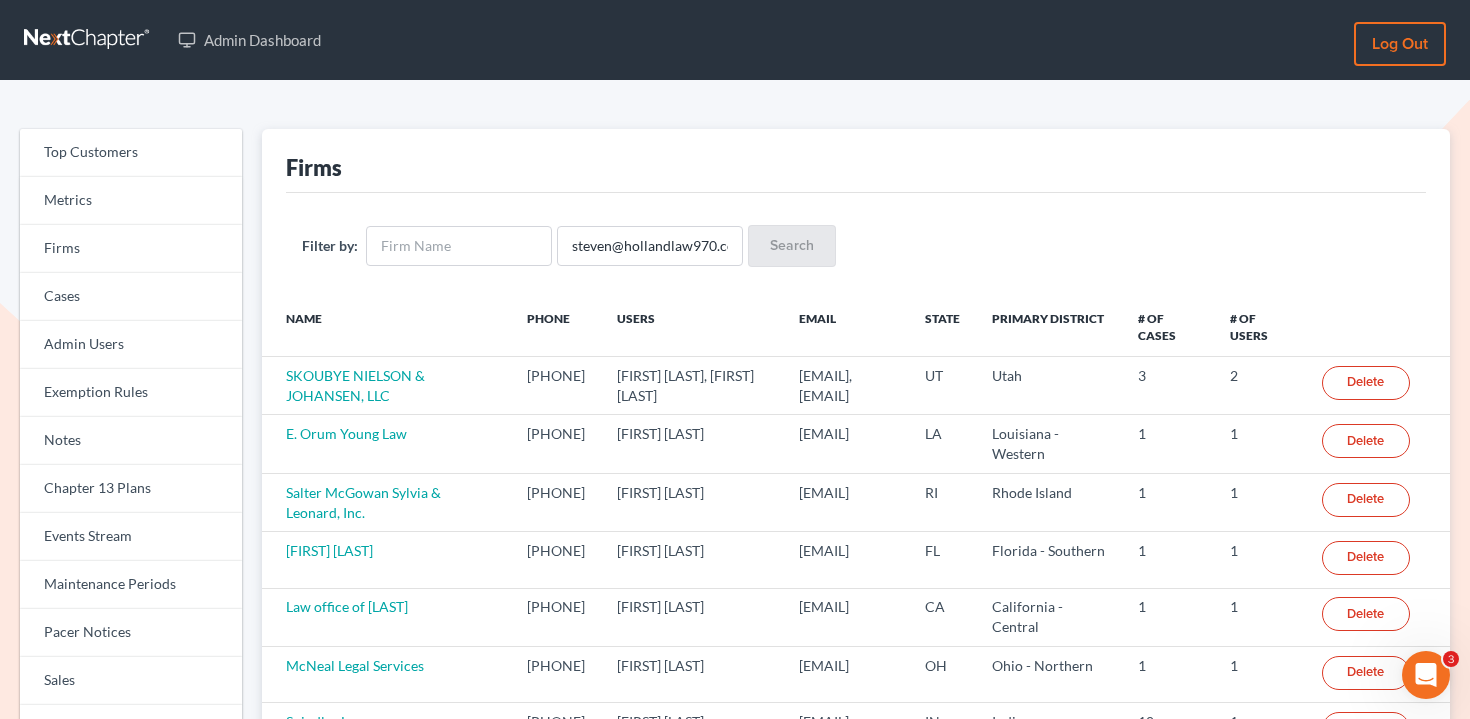 scroll, scrollTop: 0, scrollLeft: 0, axis: both 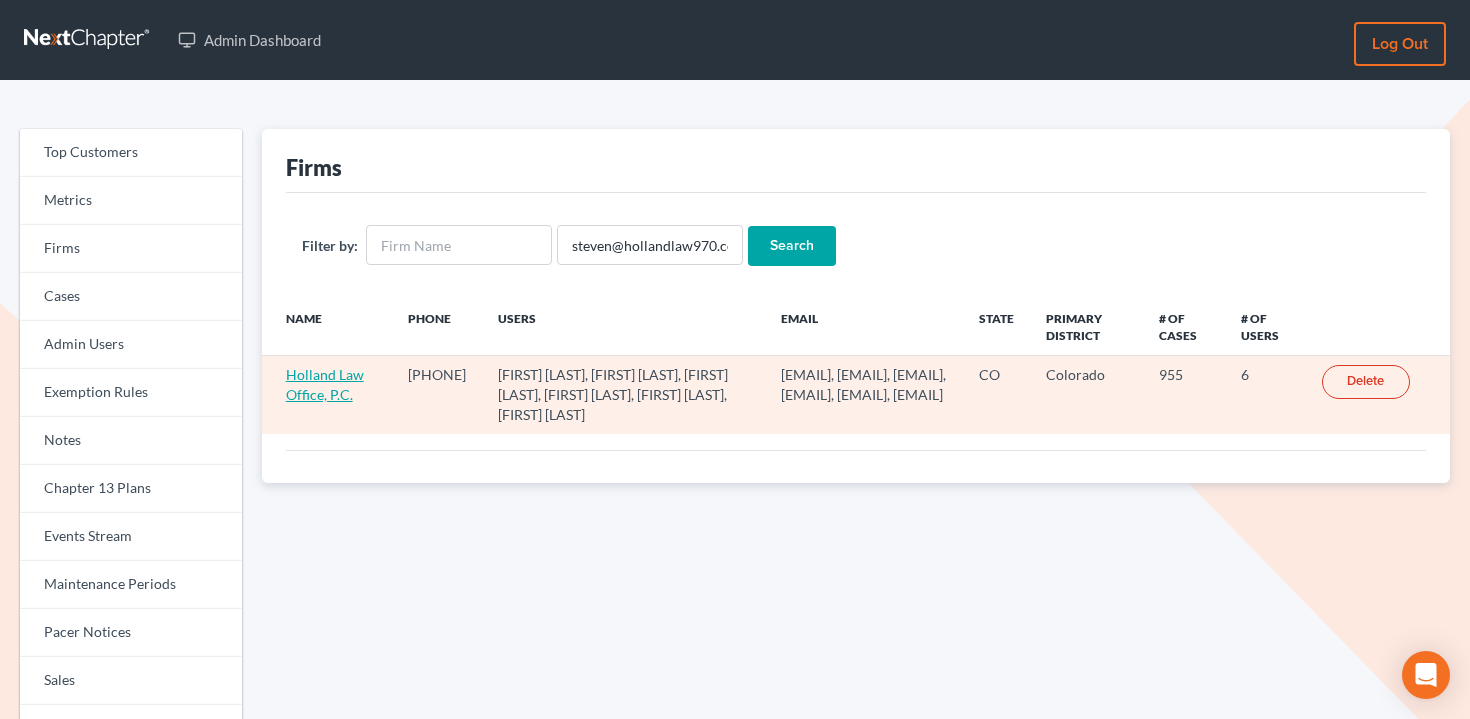 click on "Holland Law Office, P.C." at bounding box center [325, 384] 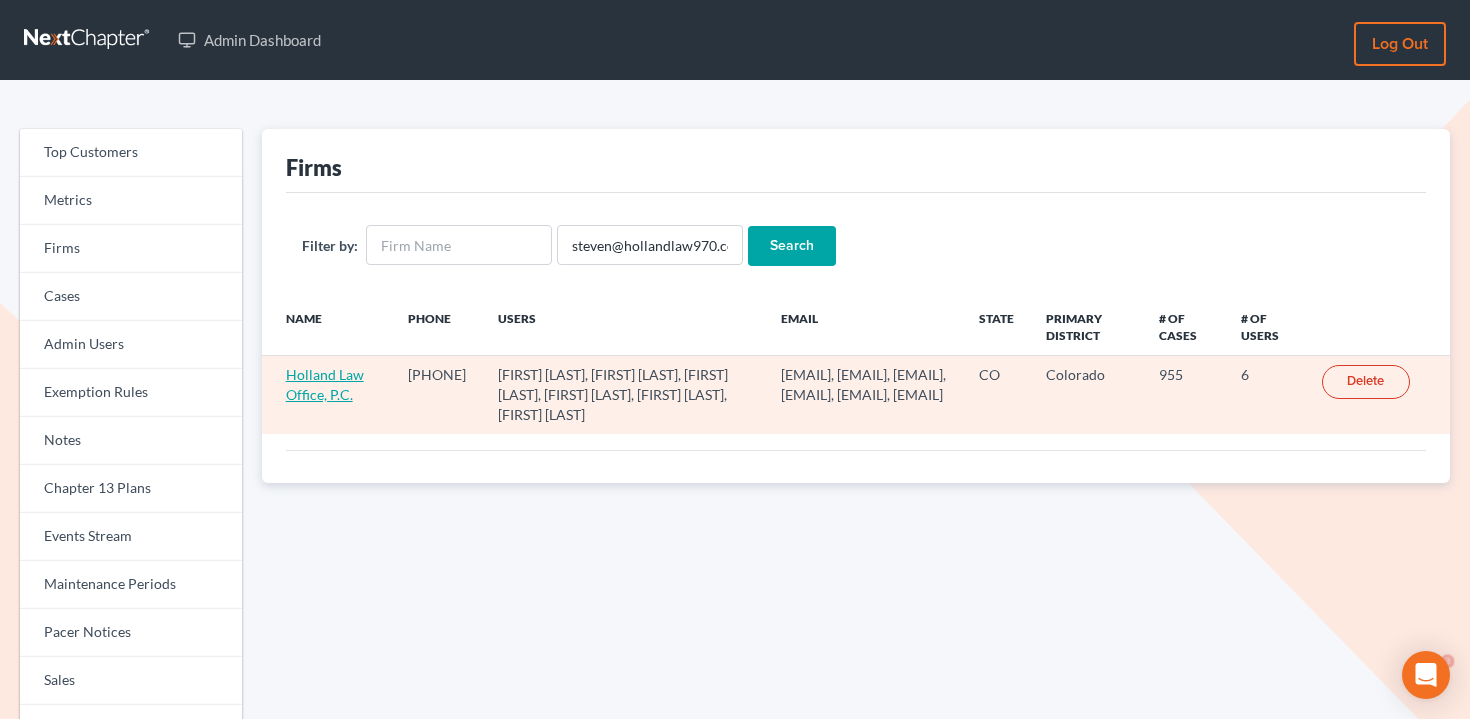 scroll, scrollTop: 0, scrollLeft: 0, axis: both 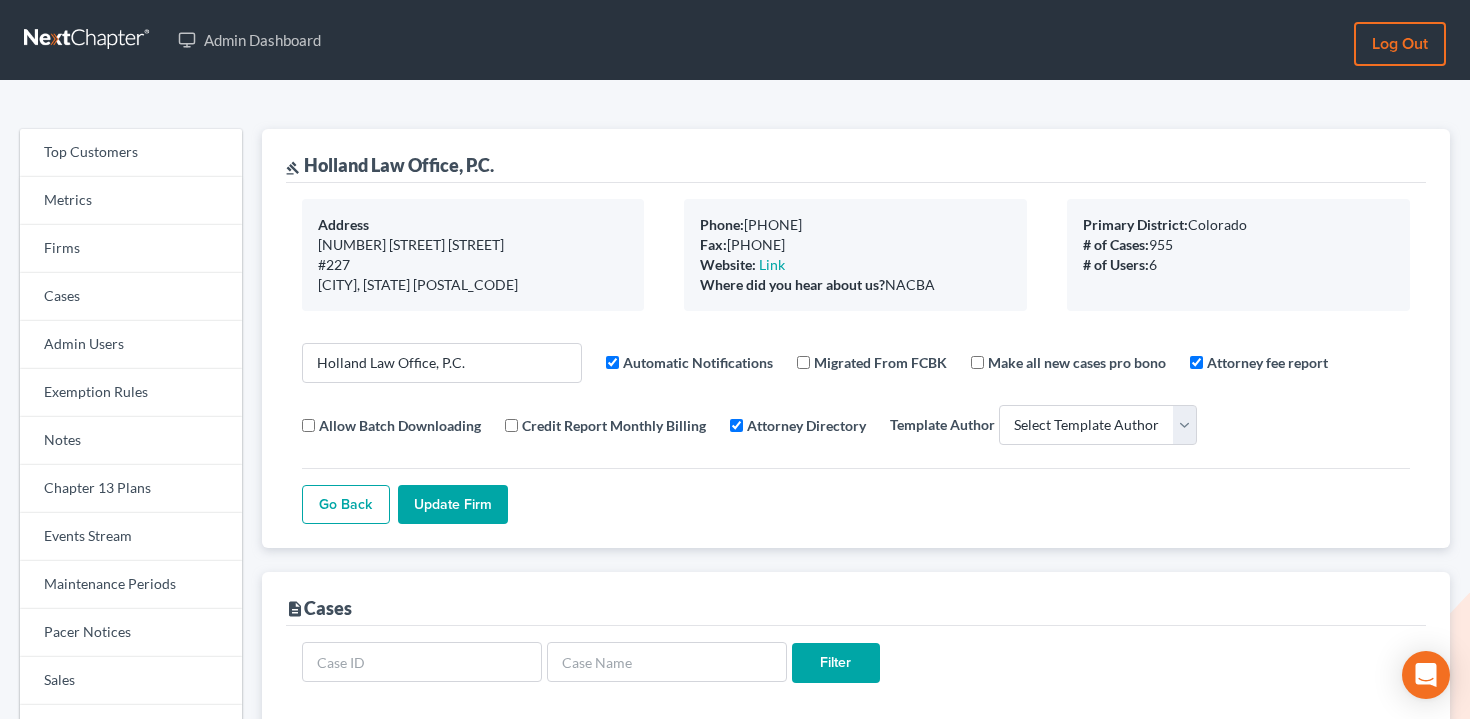 select 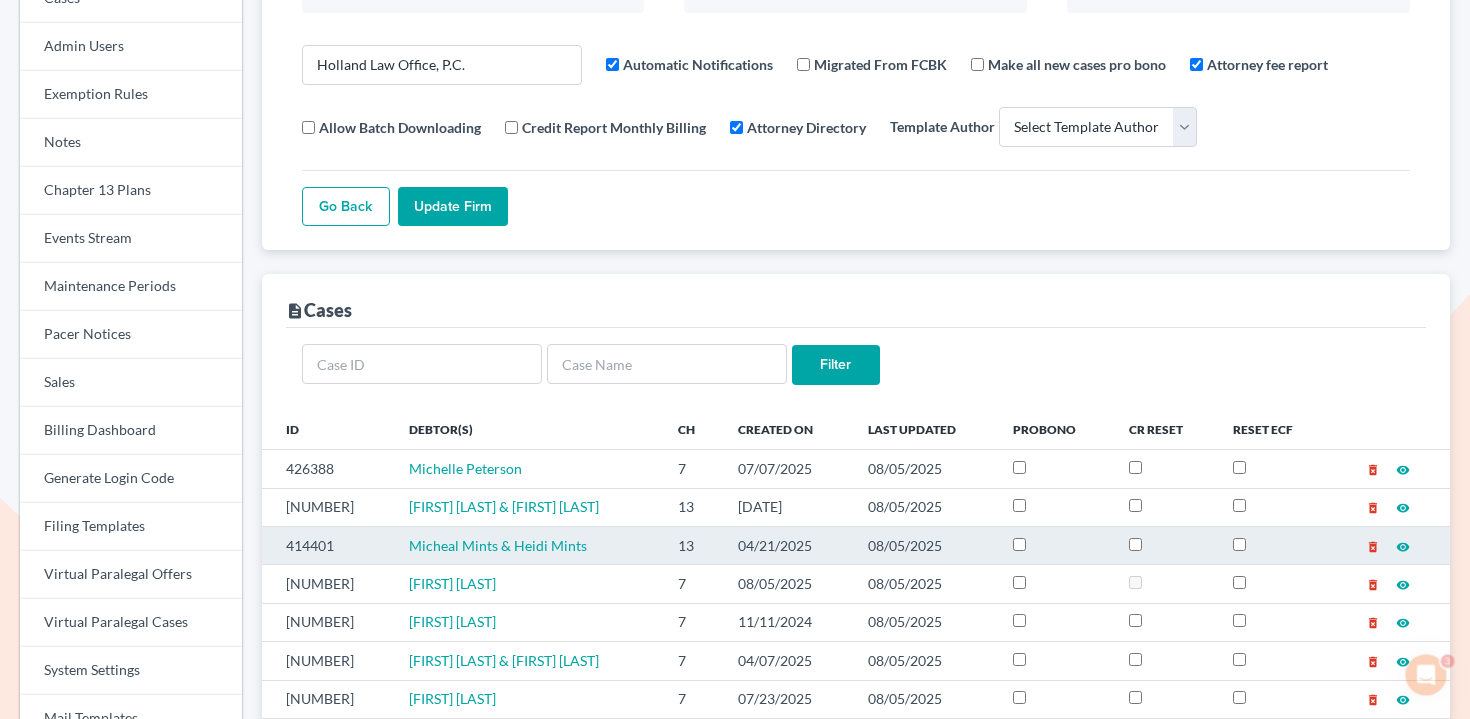 scroll, scrollTop: 0, scrollLeft: 0, axis: both 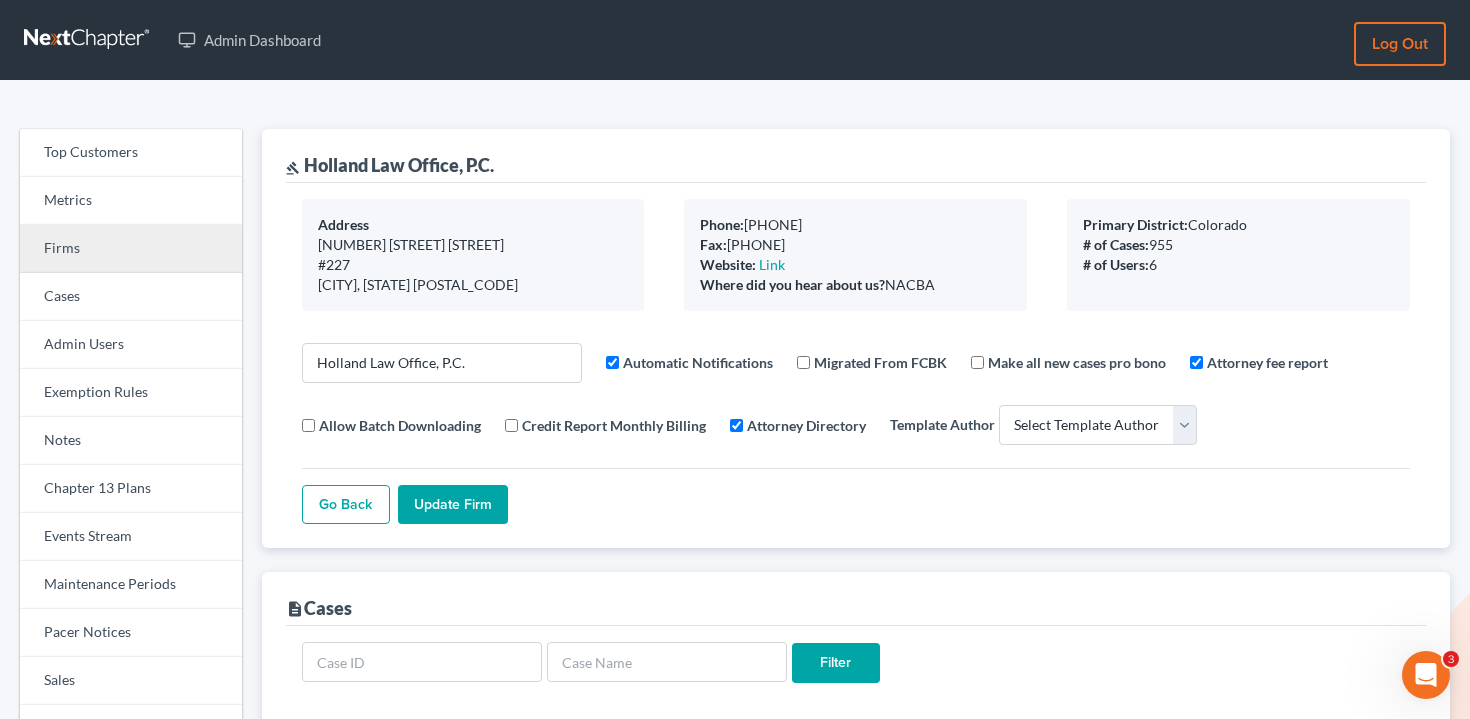 click on "Firms" at bounding box center (131, 249) 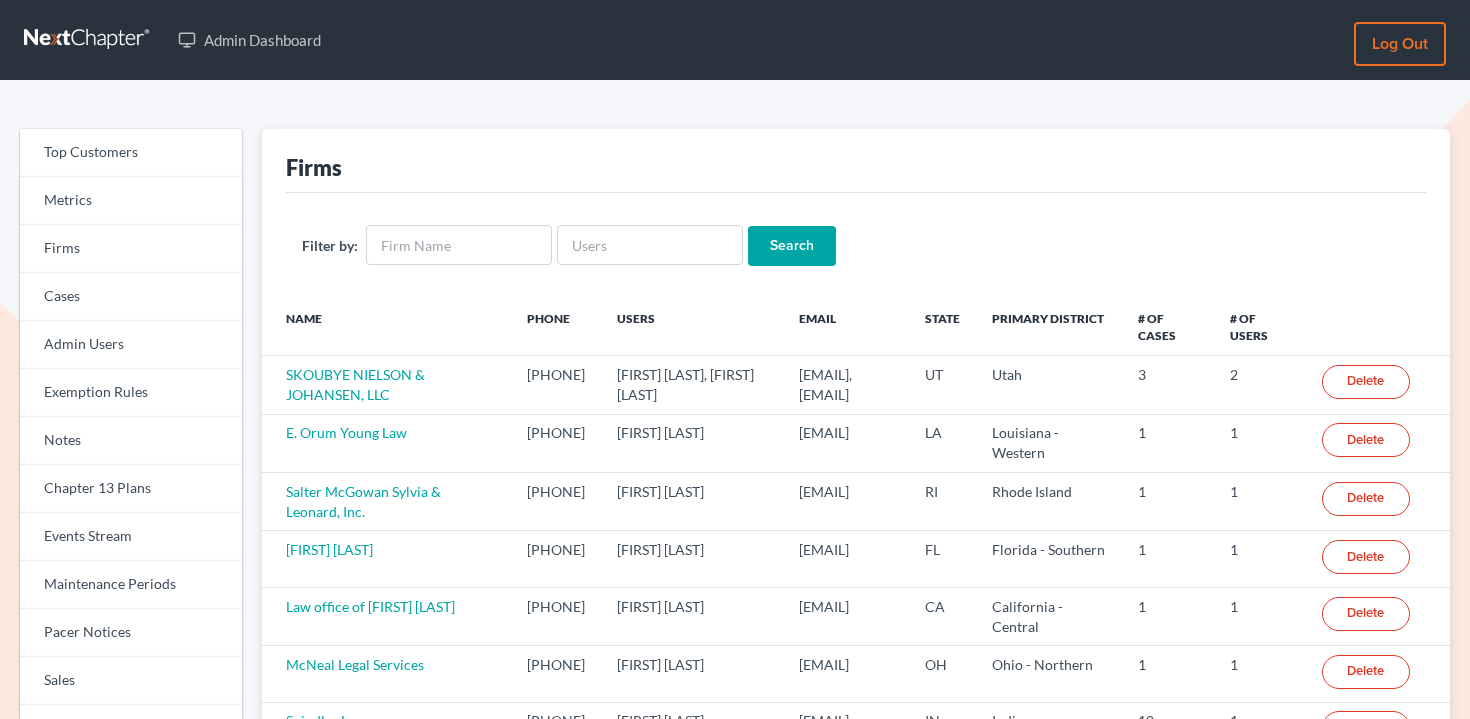 scroll, scrollTop: 0, scrollLeft: 0, axis: both 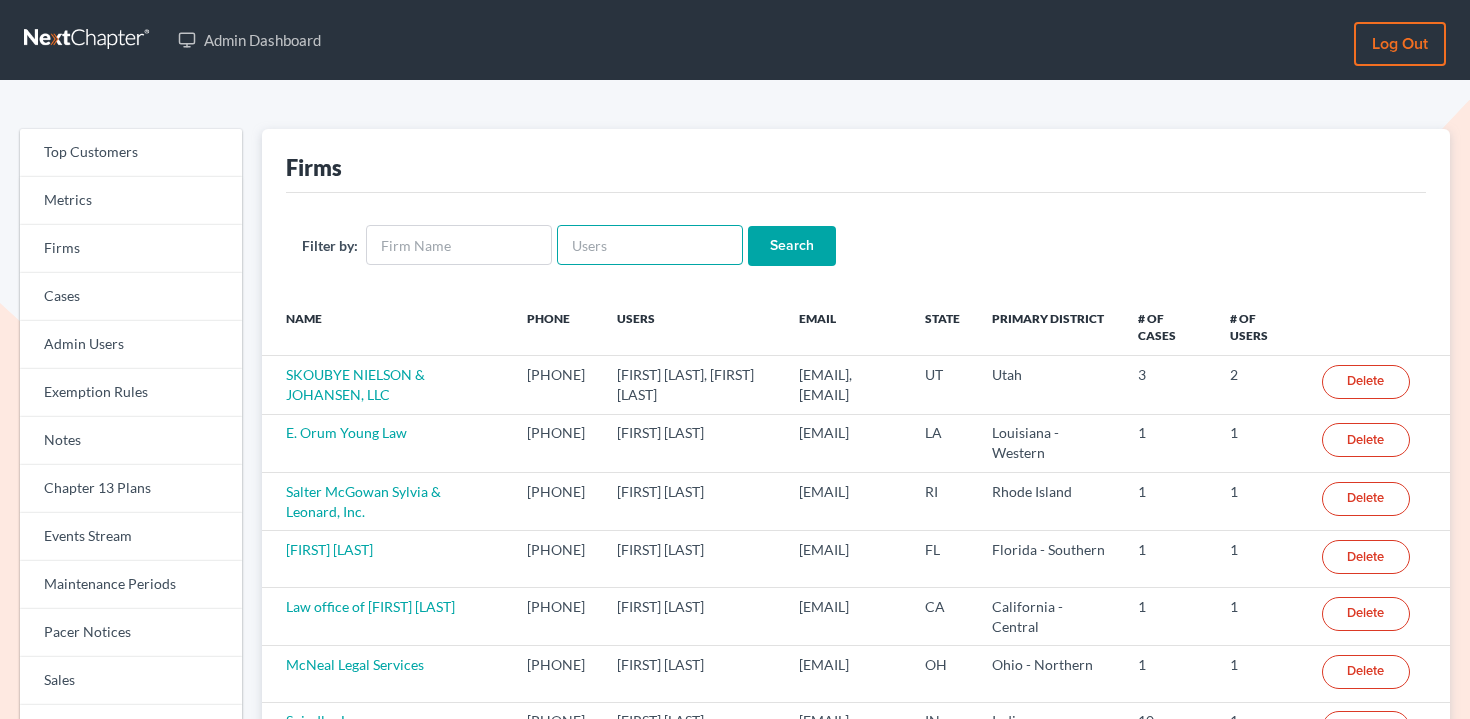 click at bounding box center [650, 245] 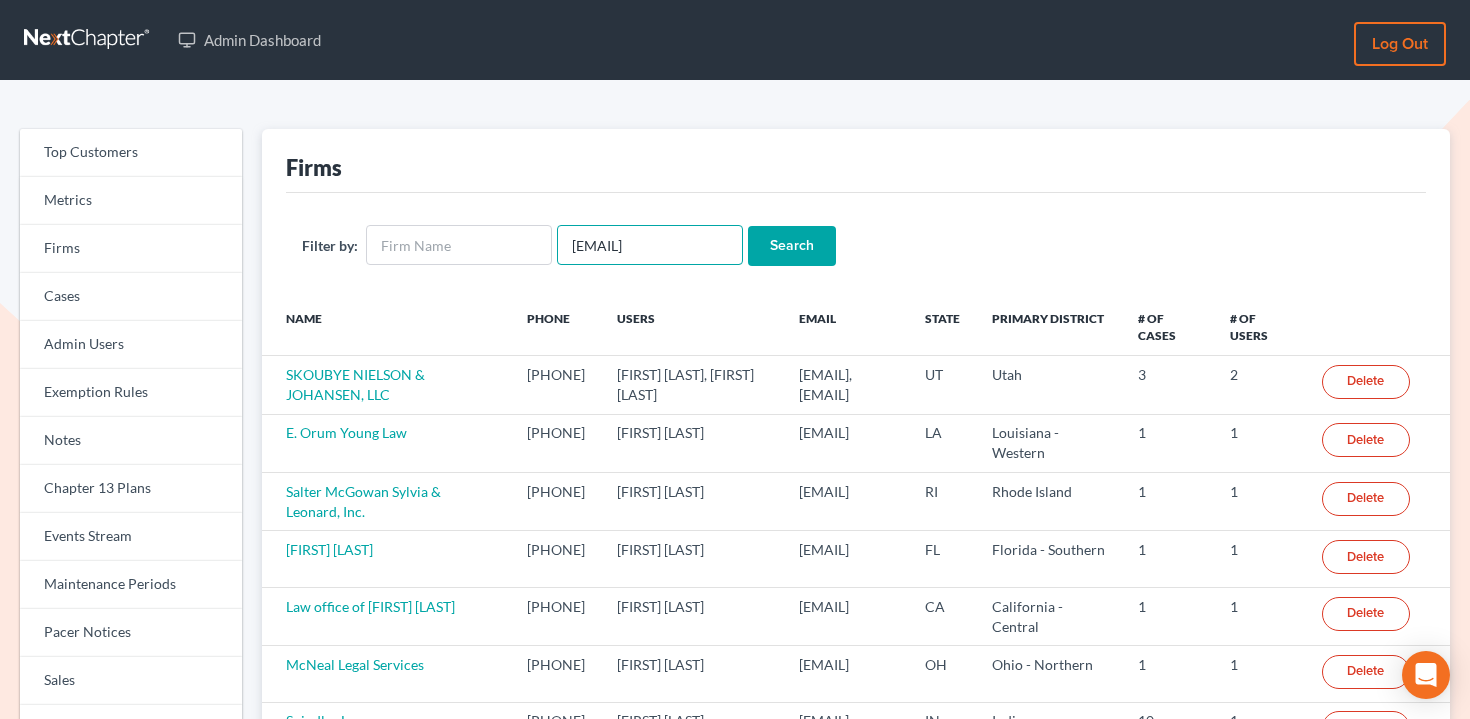type on "[EMAIL]" 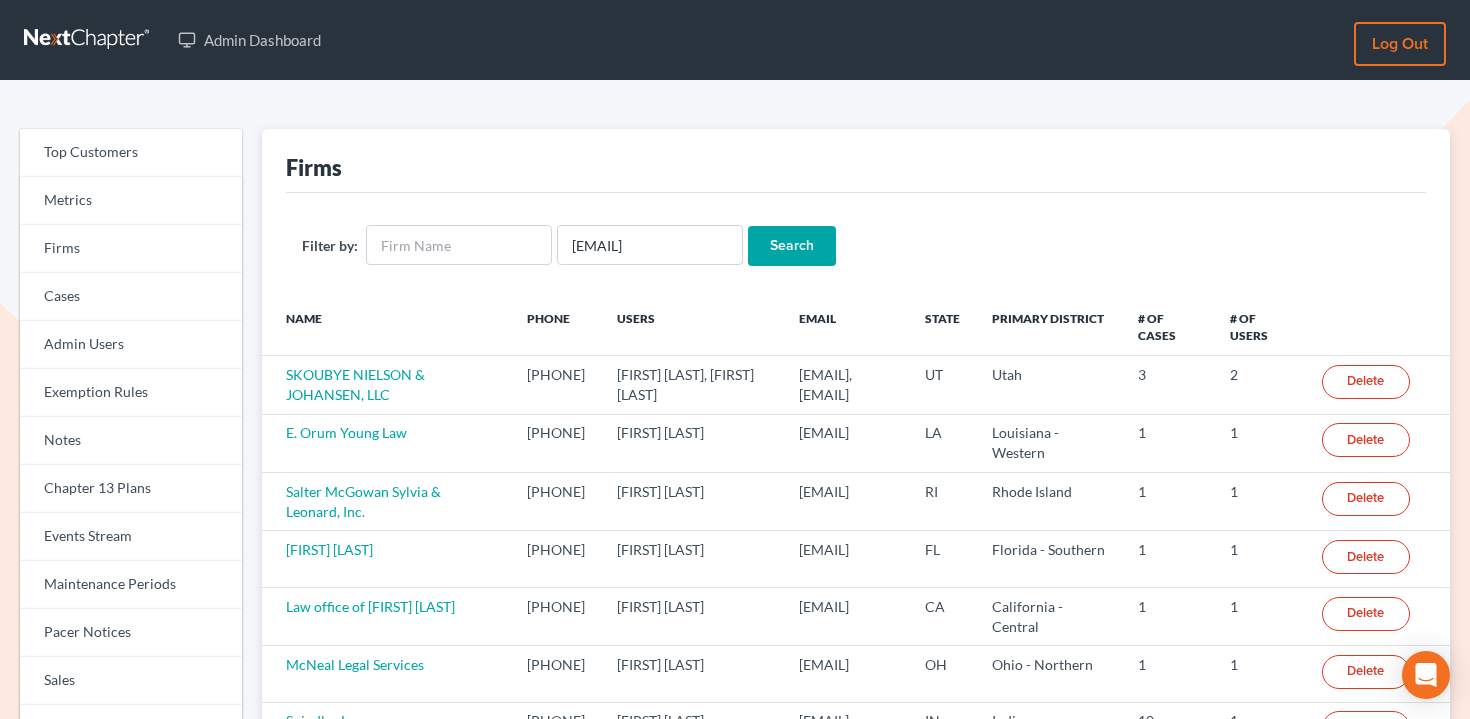 click on "Search" at bounding box center (792, 246) 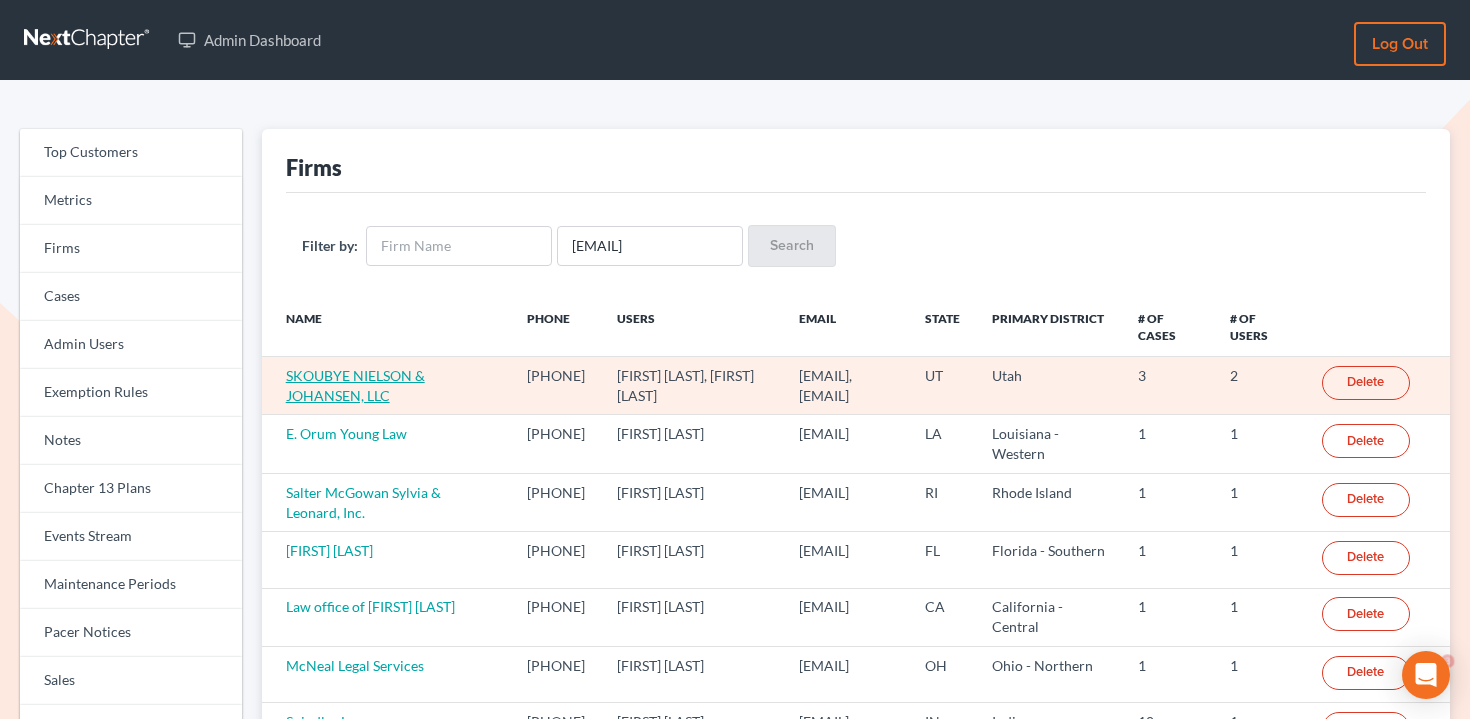 scroll, scrollTop: 0, scrollLeft: 0, axis: both 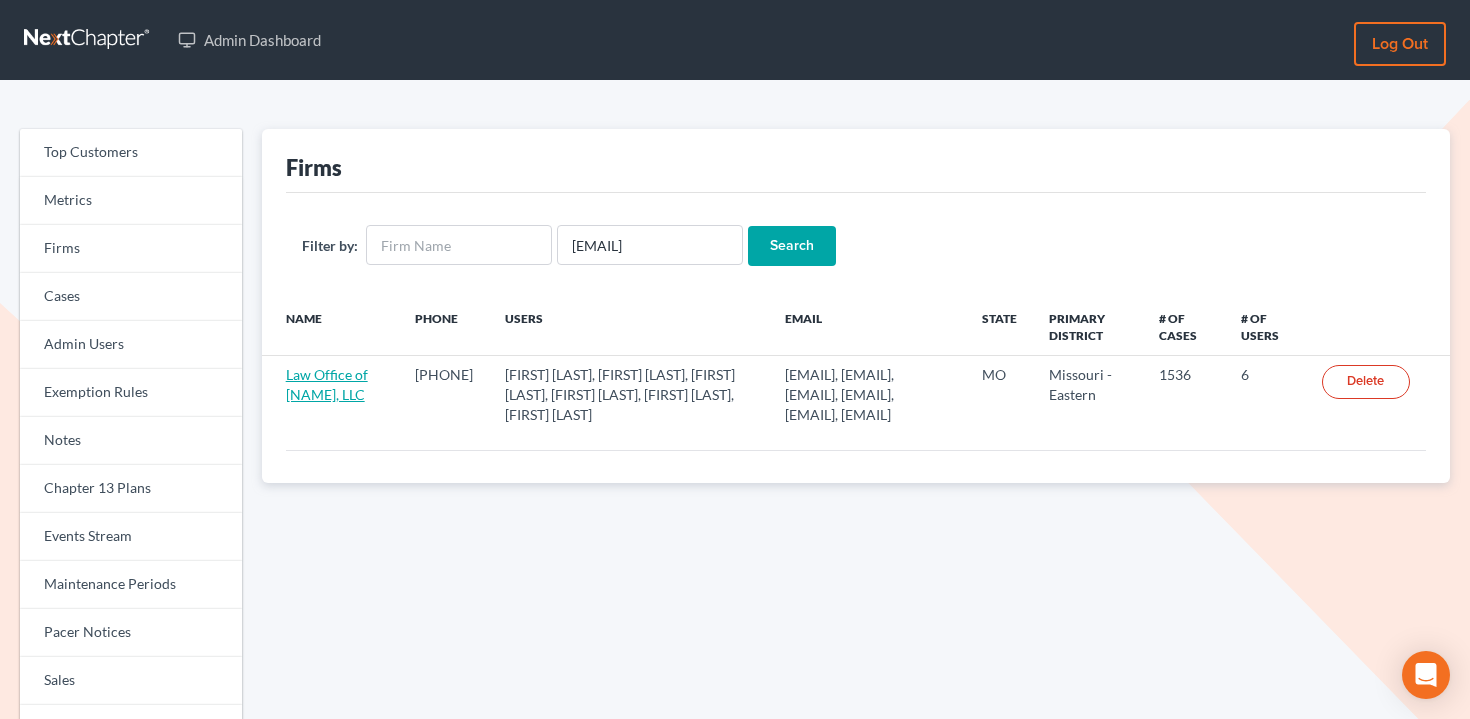 click on "Law Office of [NAME], LLC" at bounding box center [327, 384] 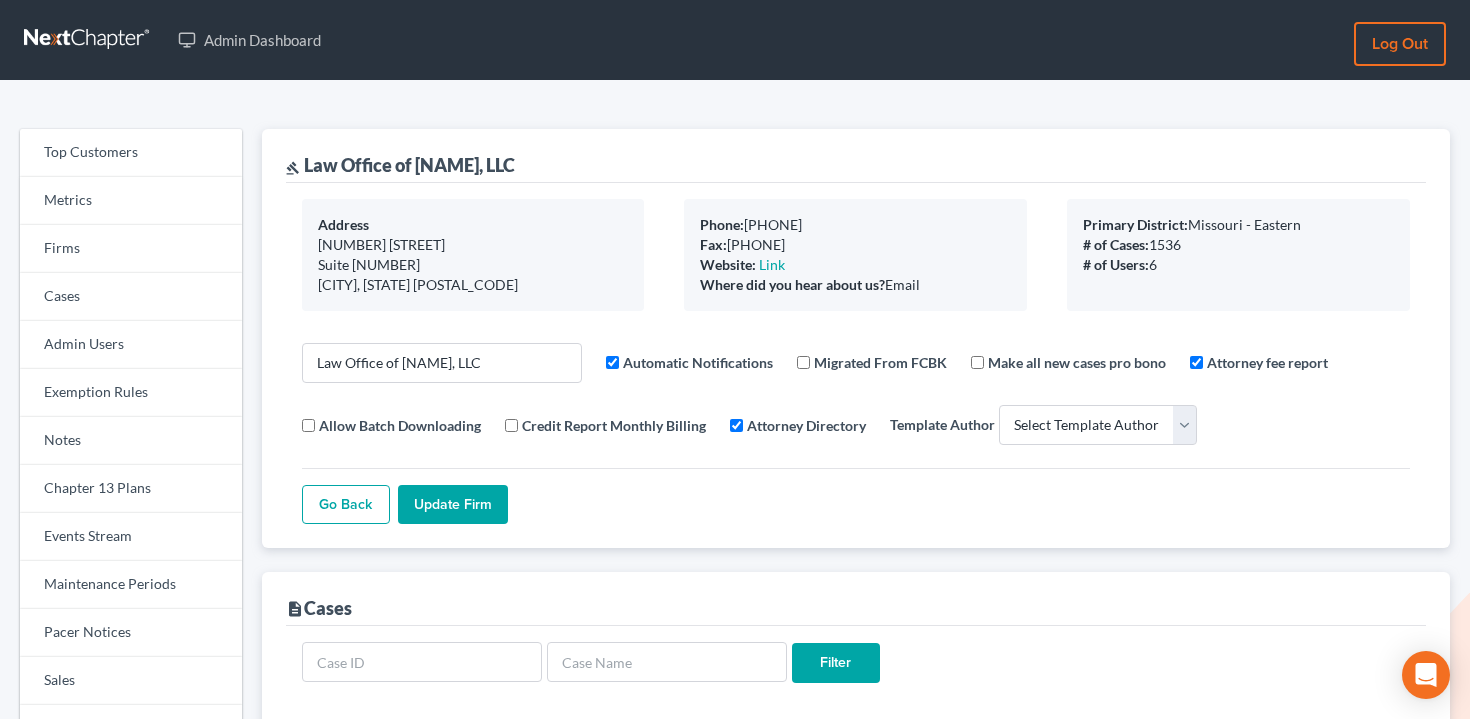 select 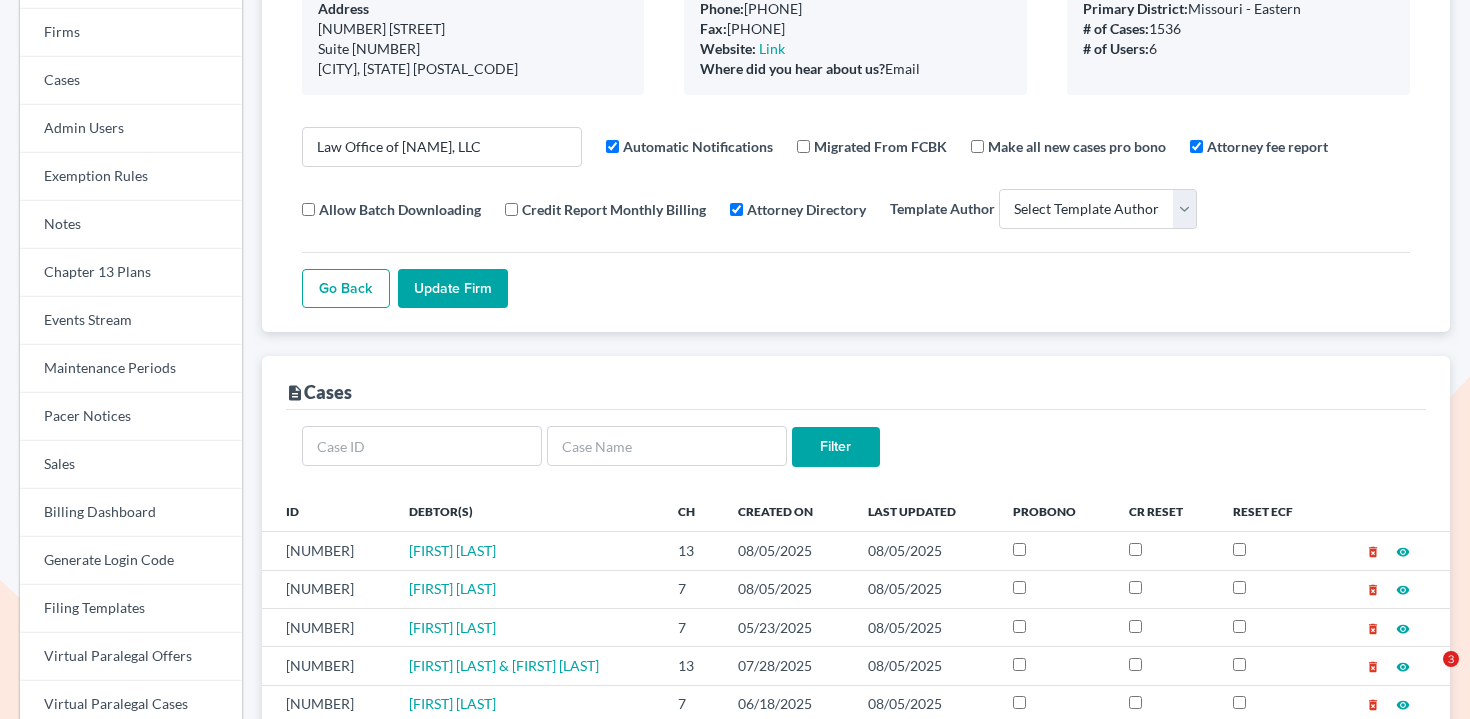 scroll, scrollTop: 492, scrollLeft: 0, axis: vertical 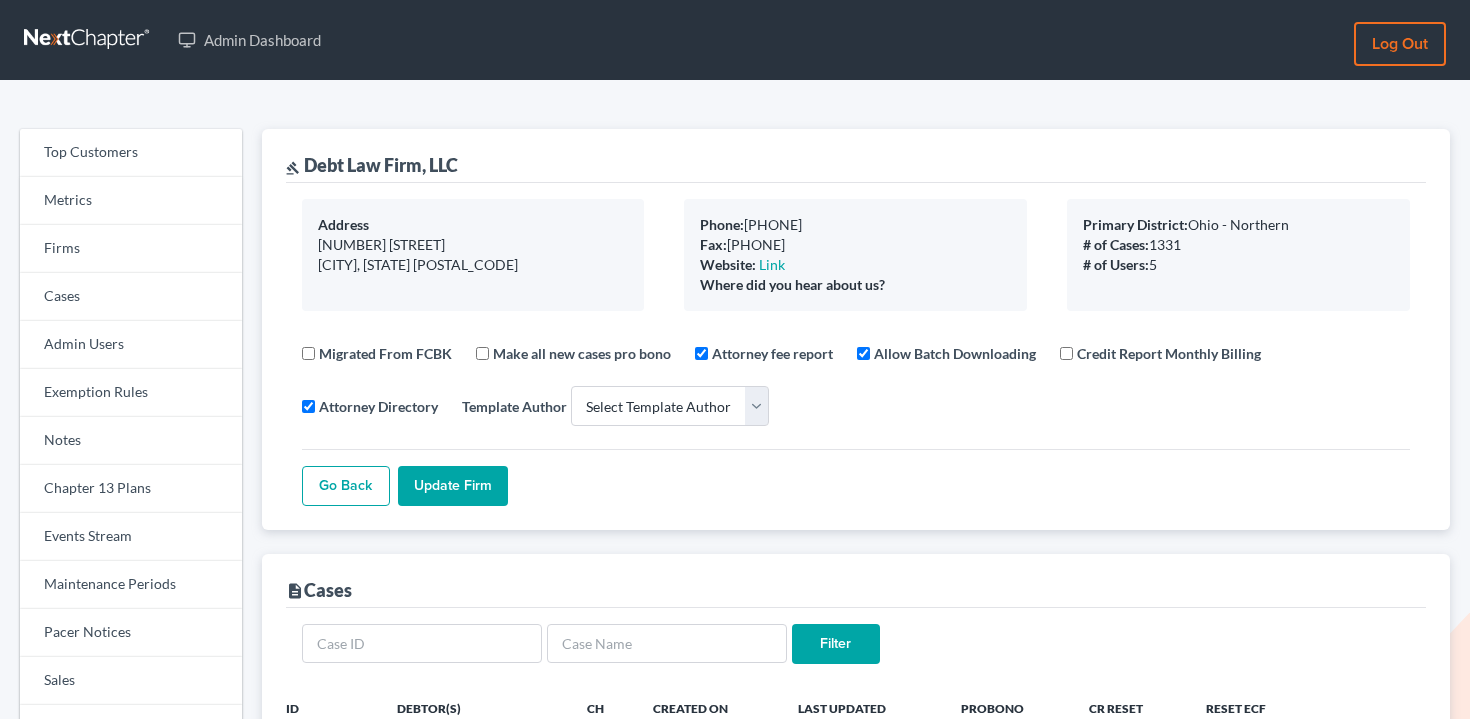 select 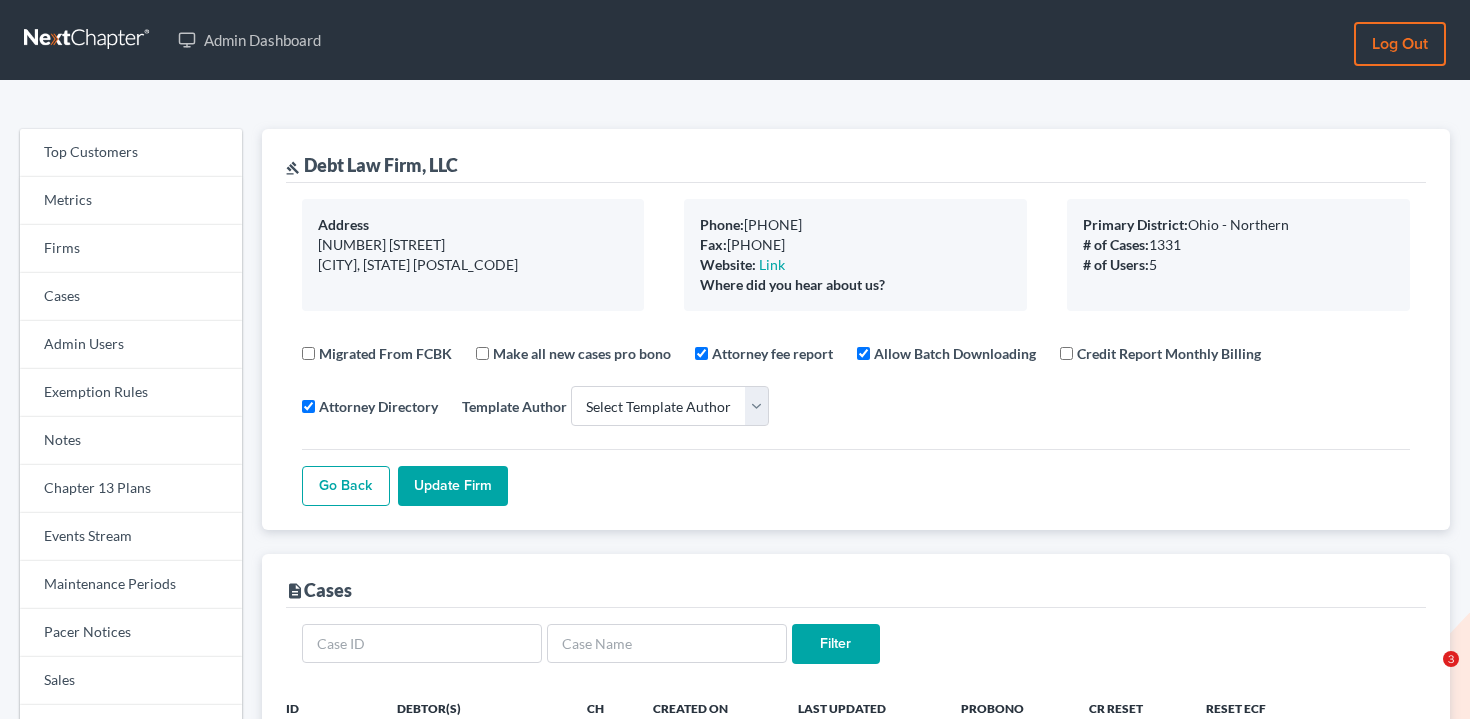 scroll, scrollTop: 434, scrollLeft: 0, axis: vertical 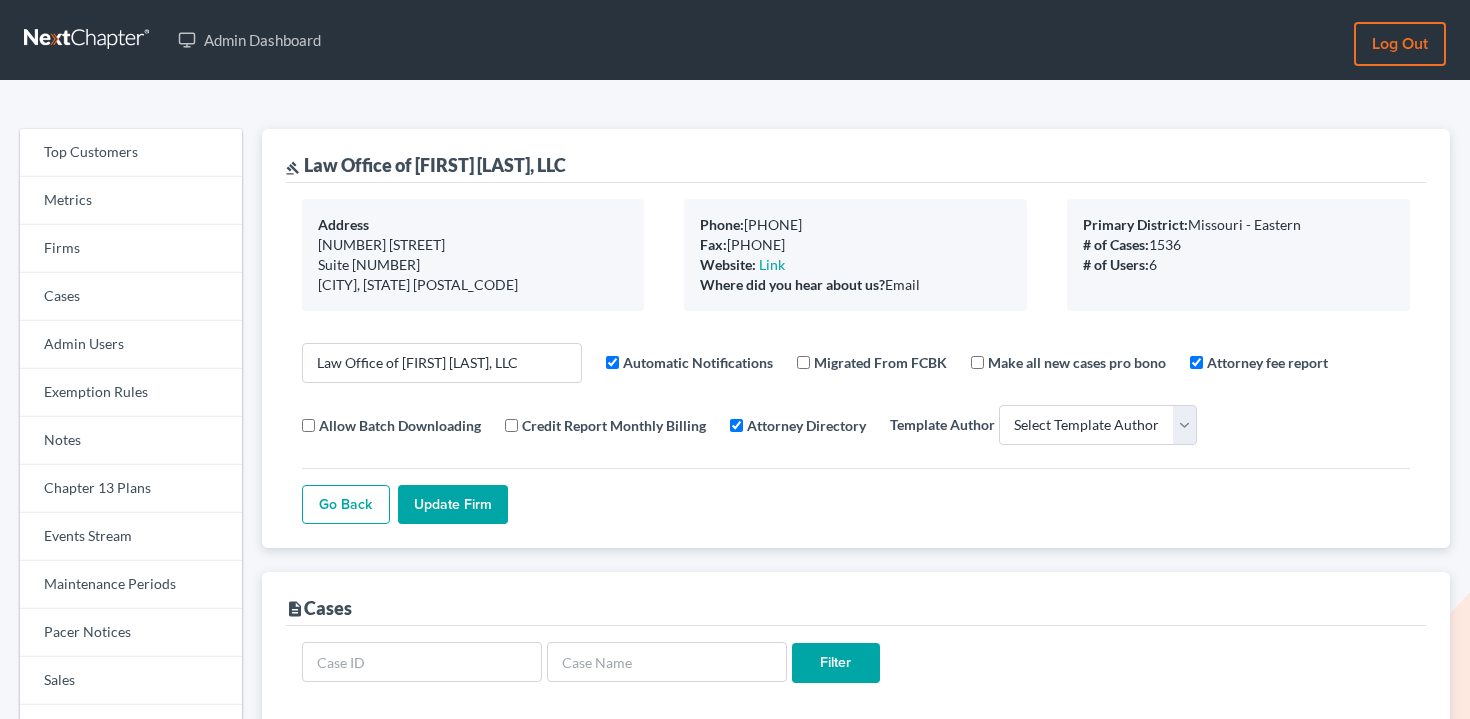 select 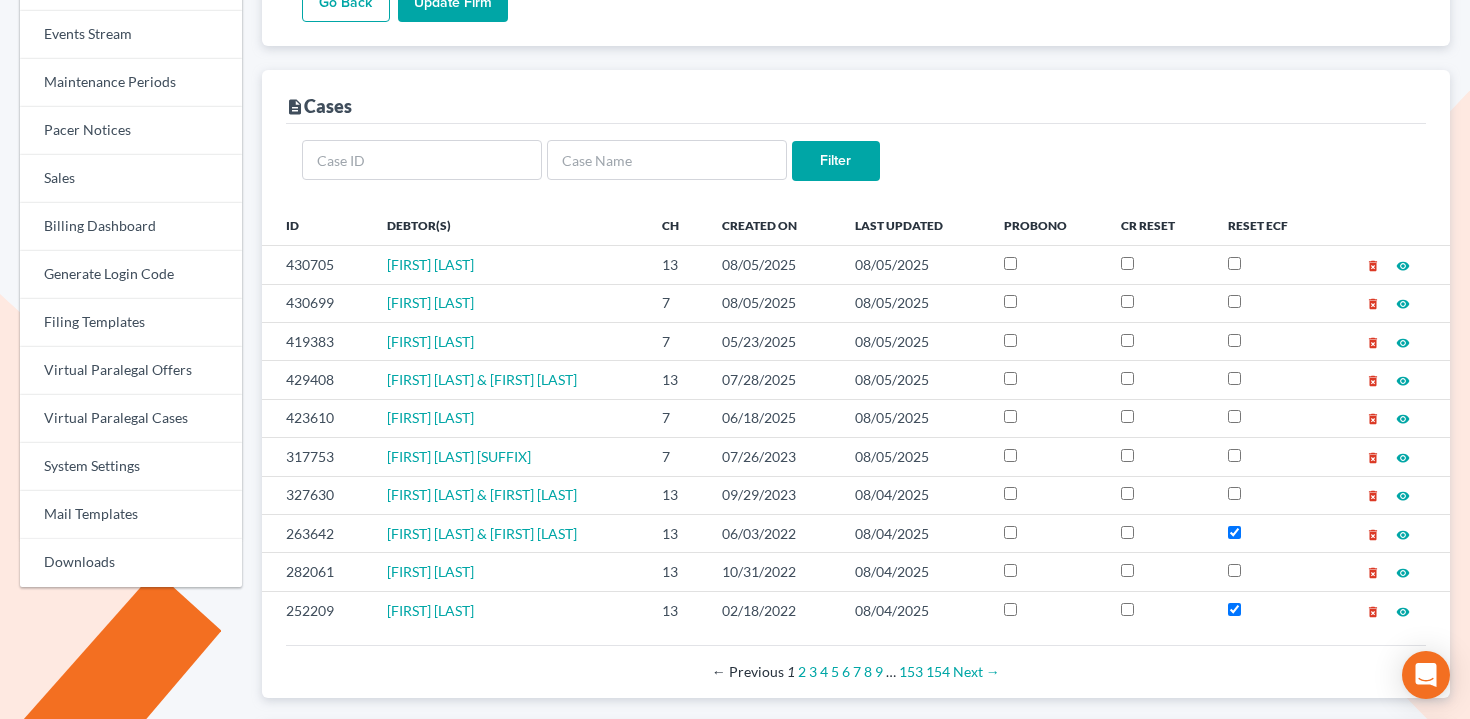 scroll, scrollTop: 492, scrollLeft: 0, axis: vertical 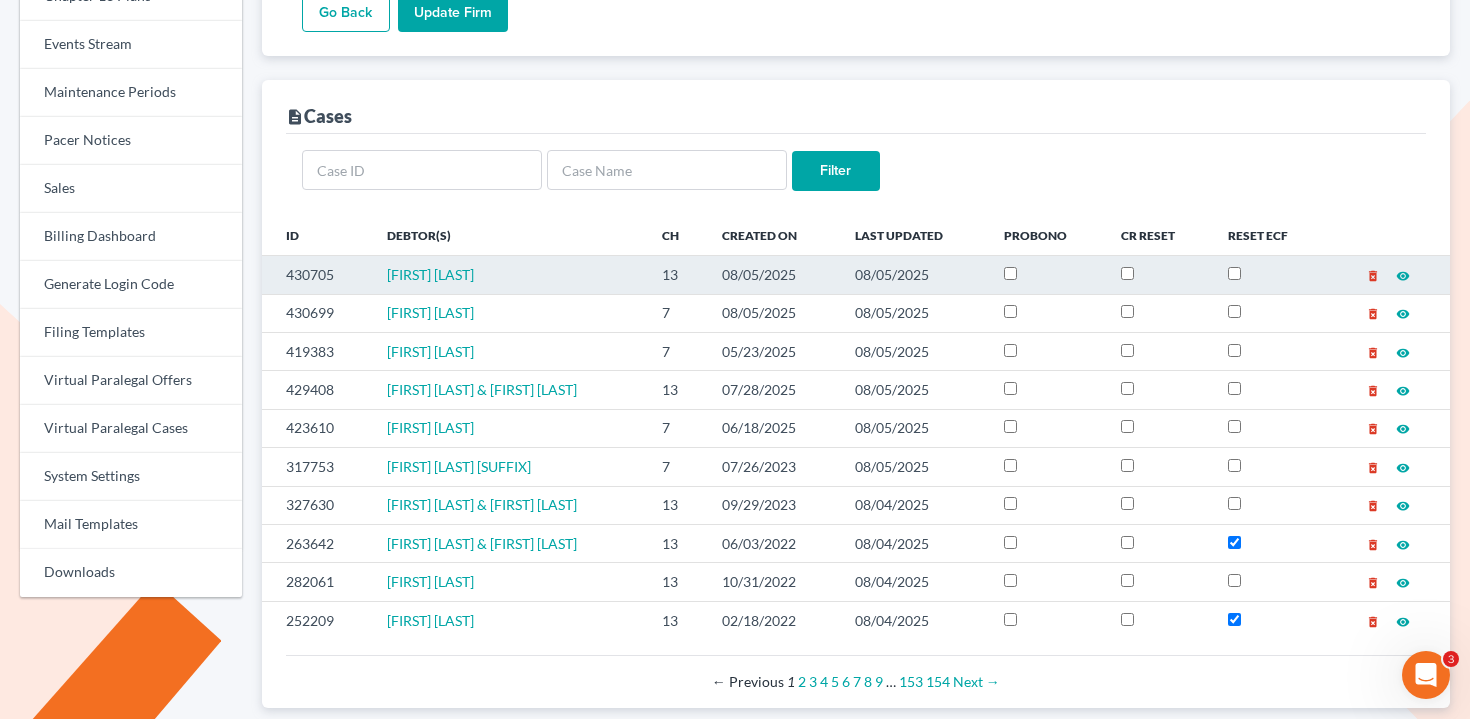 click on "visibility" at bounding box center (1403, 276) 